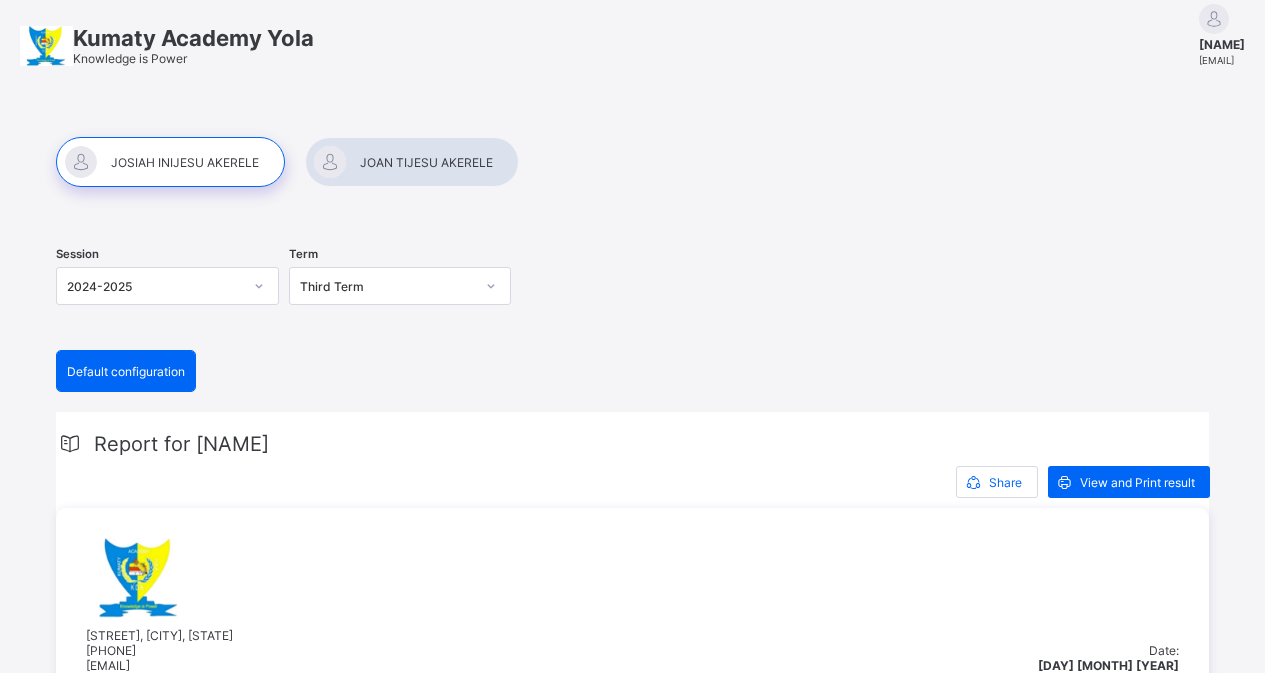 scroll, scrollTop: 100, scrollLeft: 0, axis: vertical 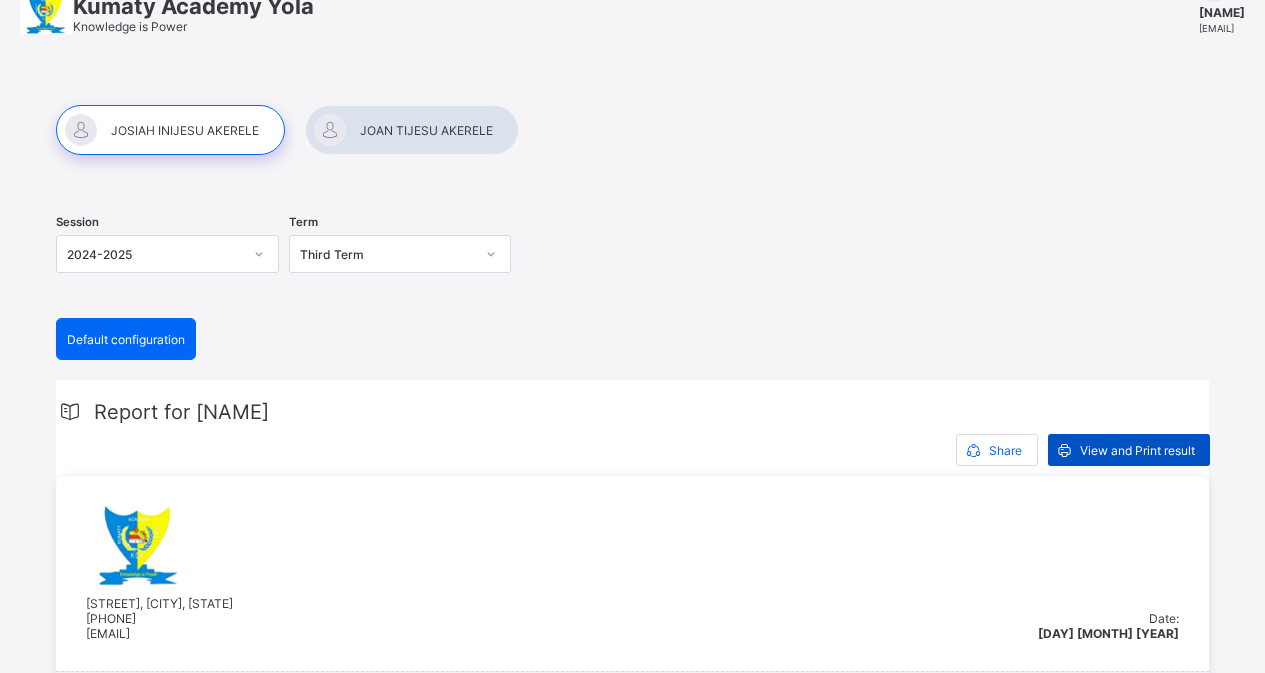 click on "View and Print result" at bounding box center [1137, 450] 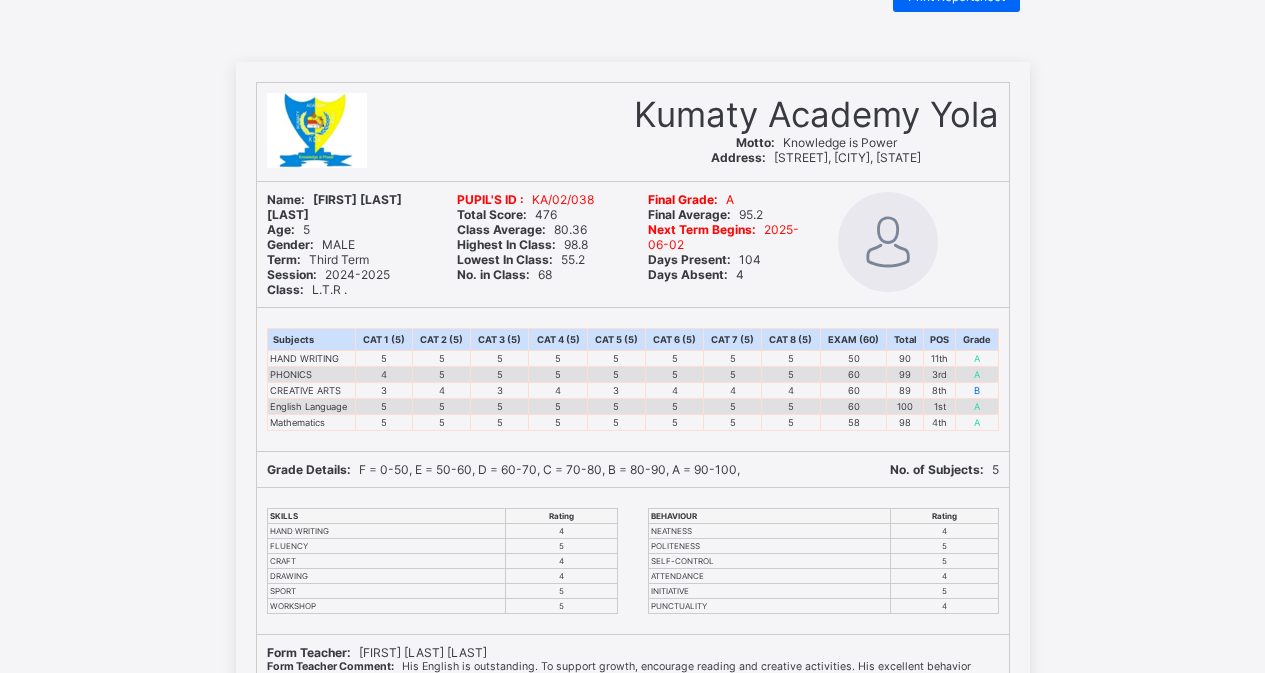 scroll, scrollTop: 0, scrollLeft: 0, axis: both 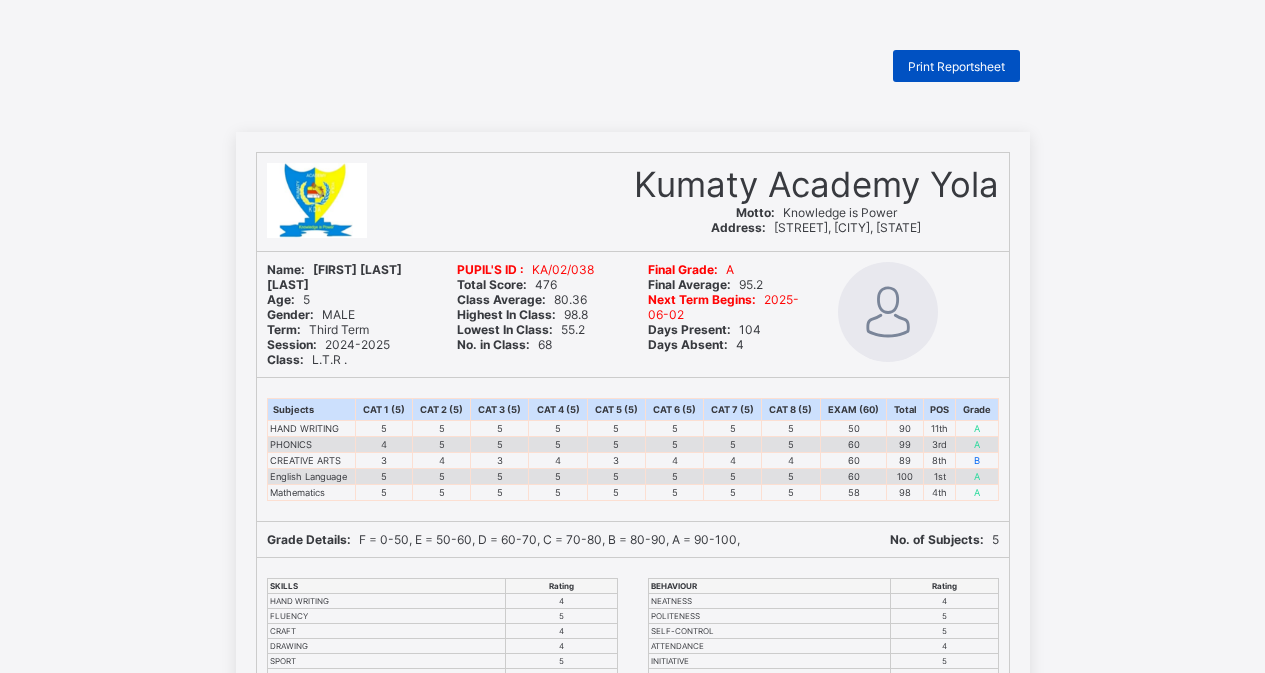 click on "Print Reportsheet" at bounding box center [956, 66] 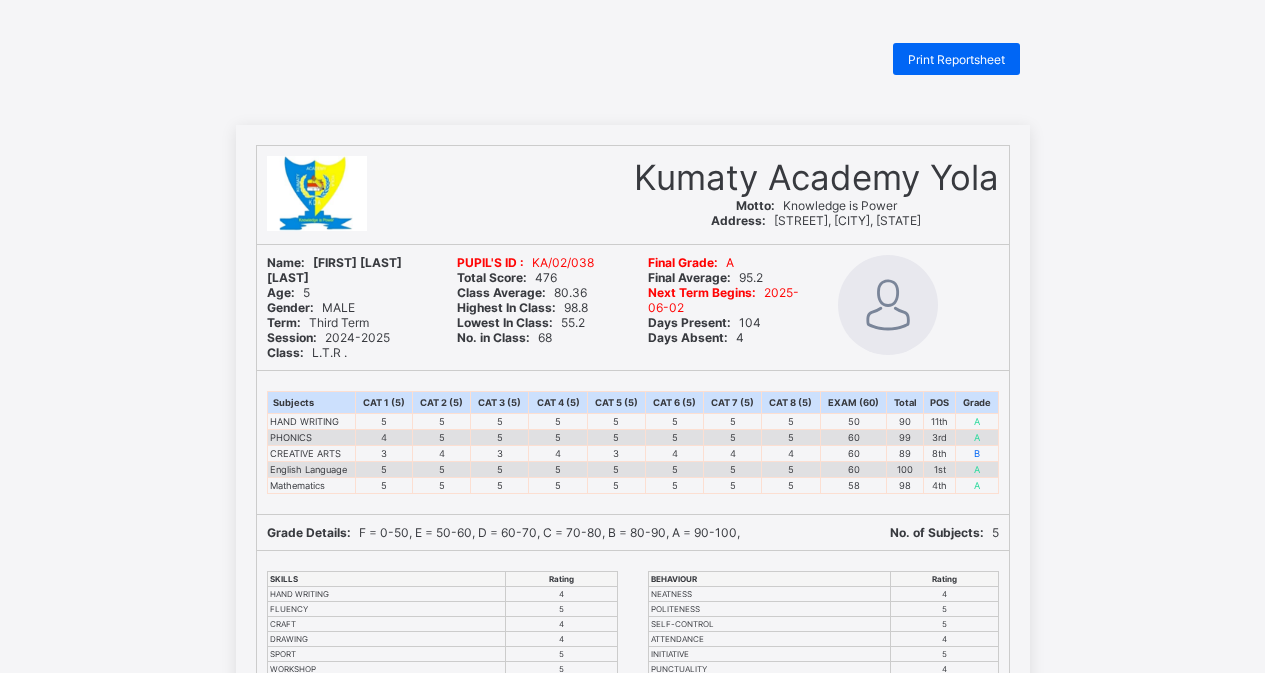 scroll, scrollTop: 0, scrollLeft: 0, axis: both 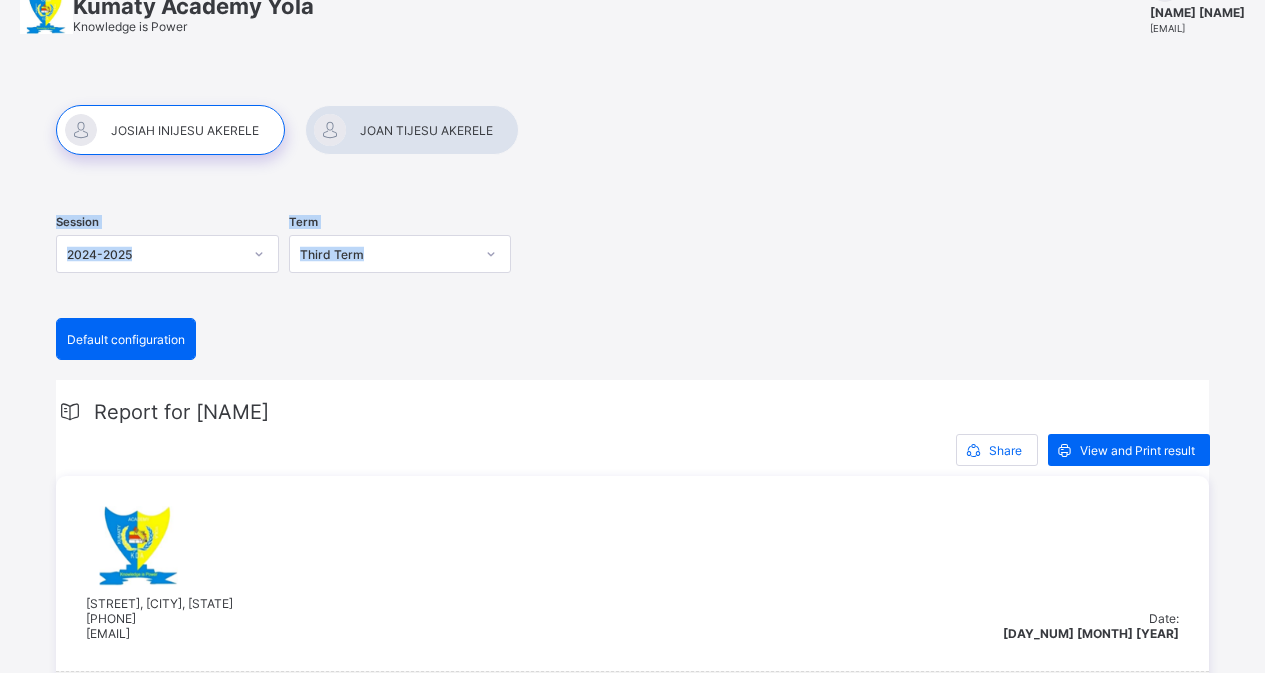 drag, startPoint x: 54, startPoint y: 253, endPoint x: 387, endPoint y: 252, distance: 333.0015 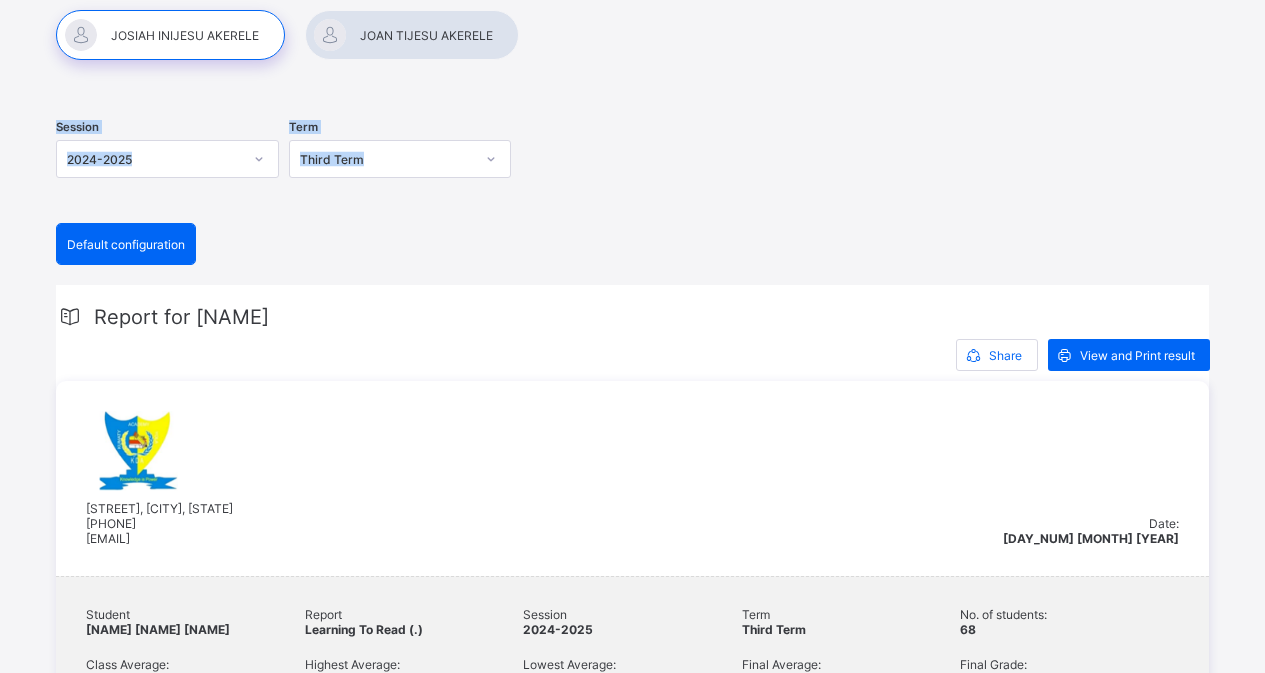 scroll, scrollTop: 0, scrollLeft: 0, axis: both 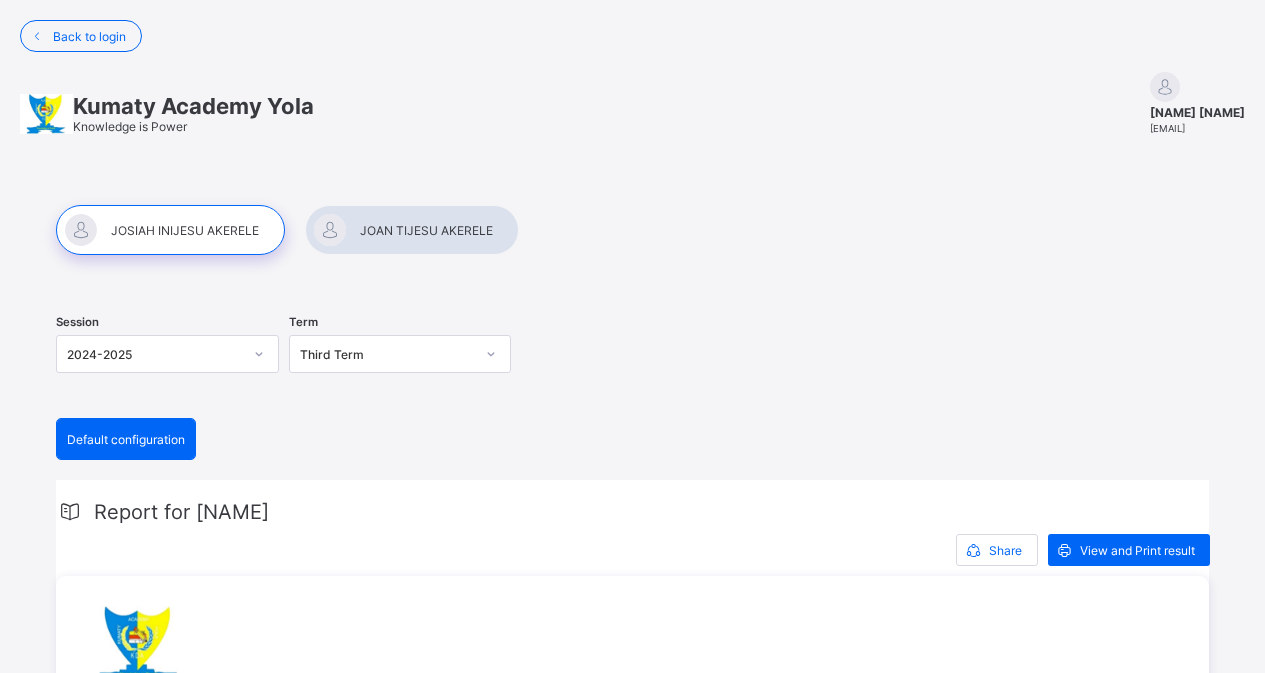 click at bounding box center [412, 230] 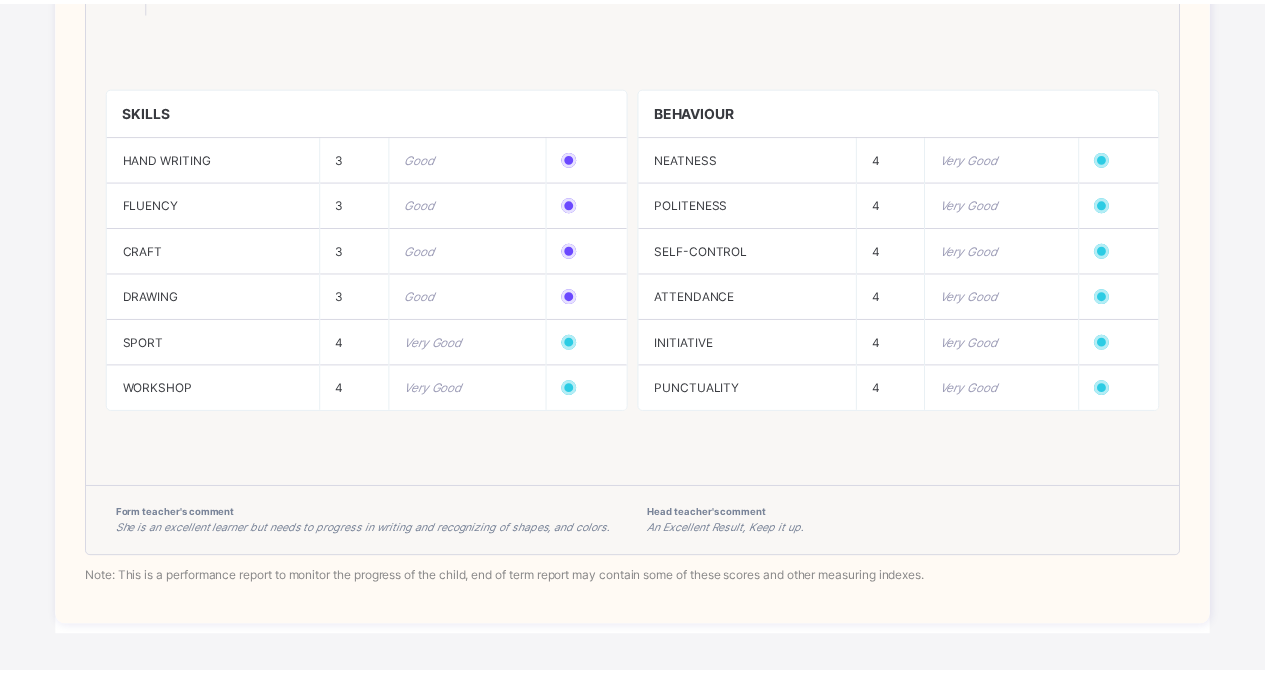 scroll, scrollTop: 4308, scrollLeft: 0, axis: vertical 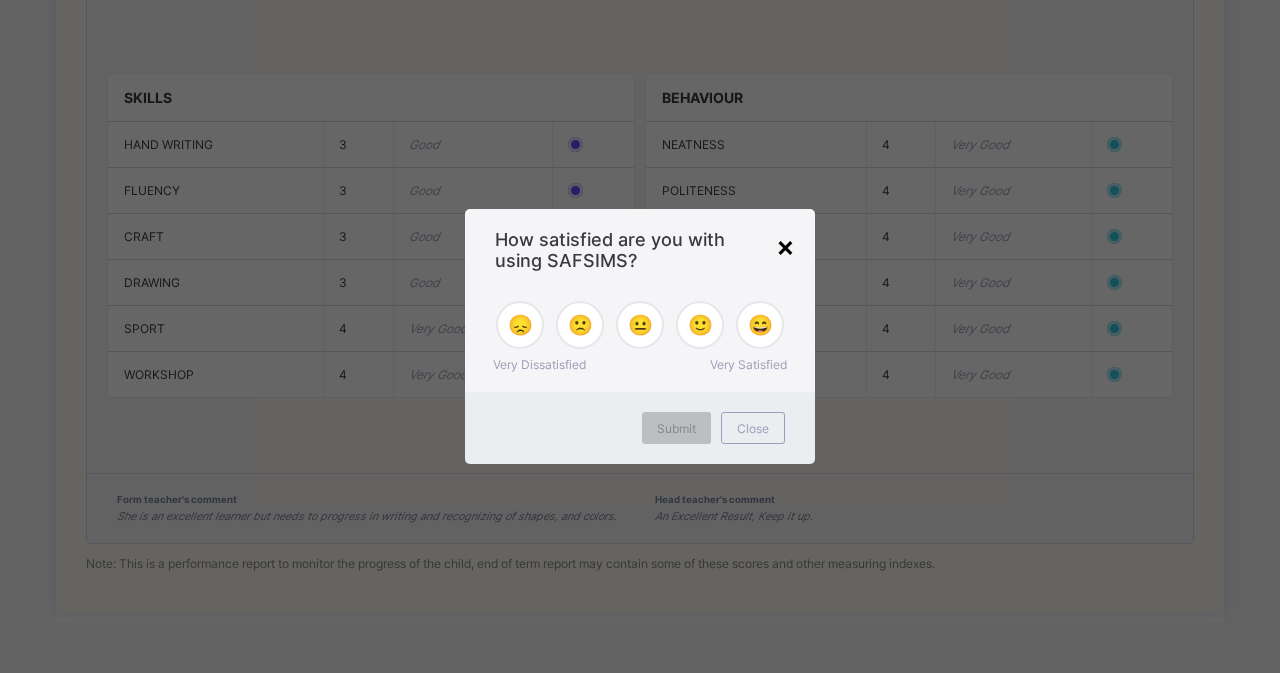 click on "×" at bounding box center [785, 246] 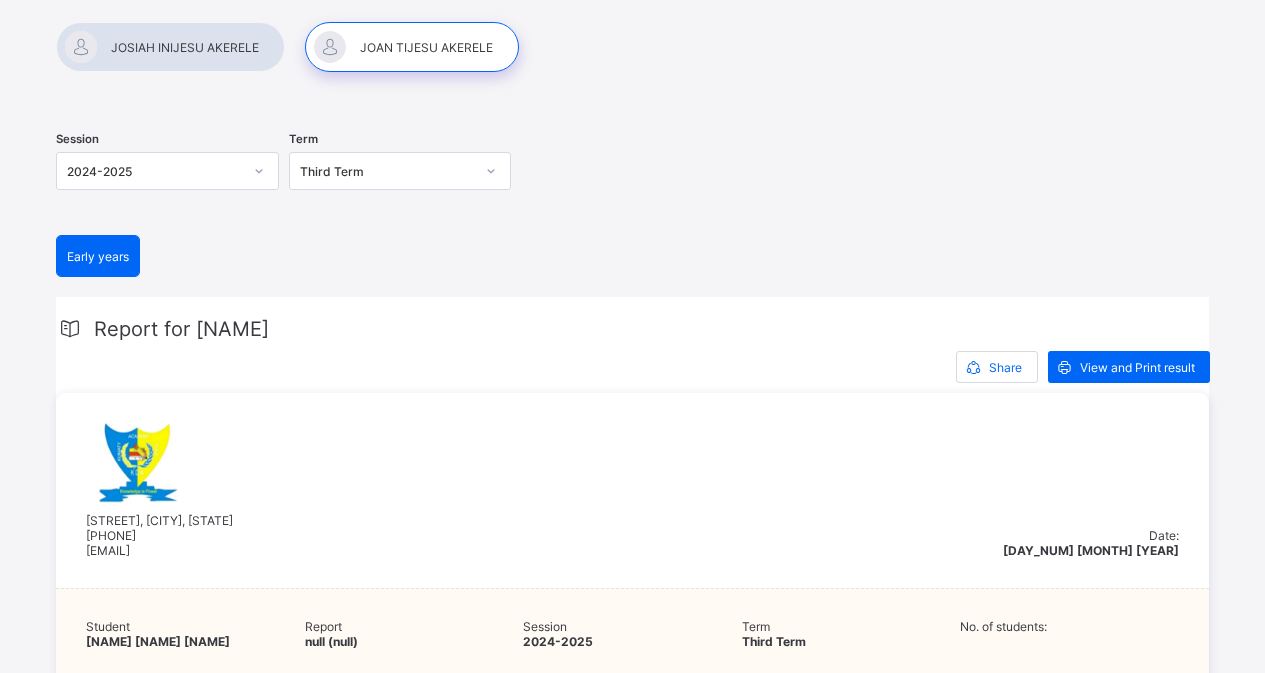 scroll, scrollTop: 0, scrollLeft: 0, axis: both 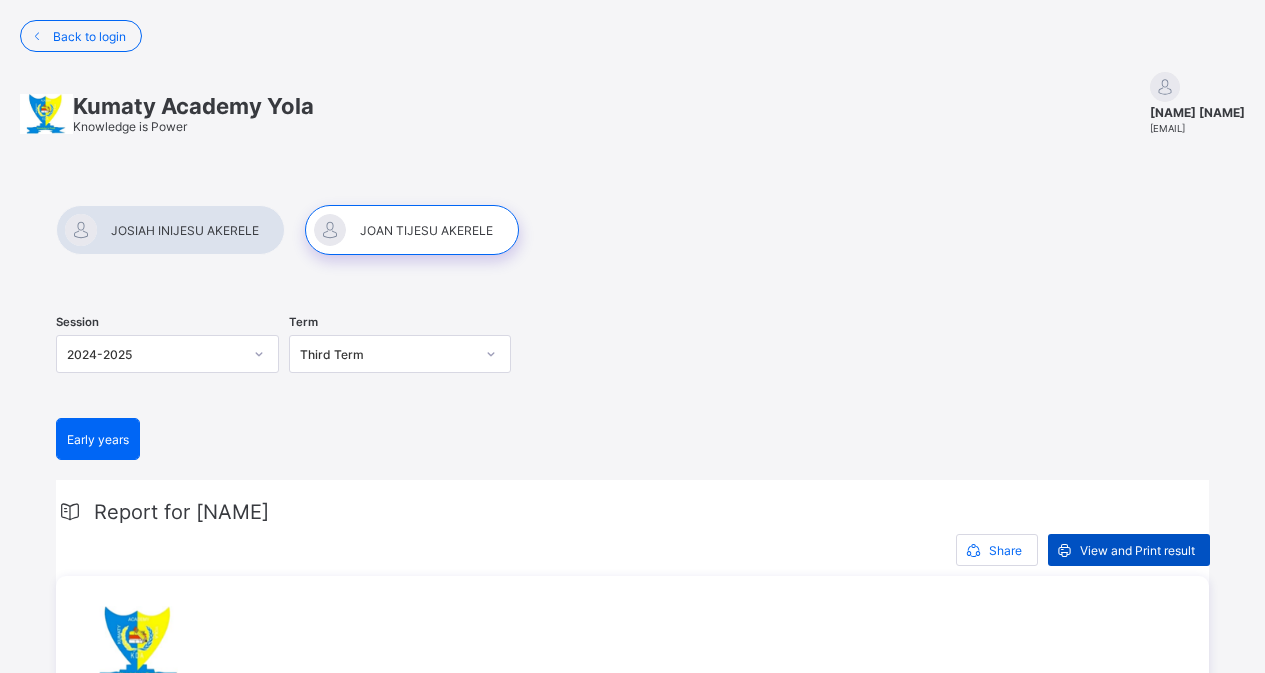 click on "View and Print result" at bounding box center [1137, 550] 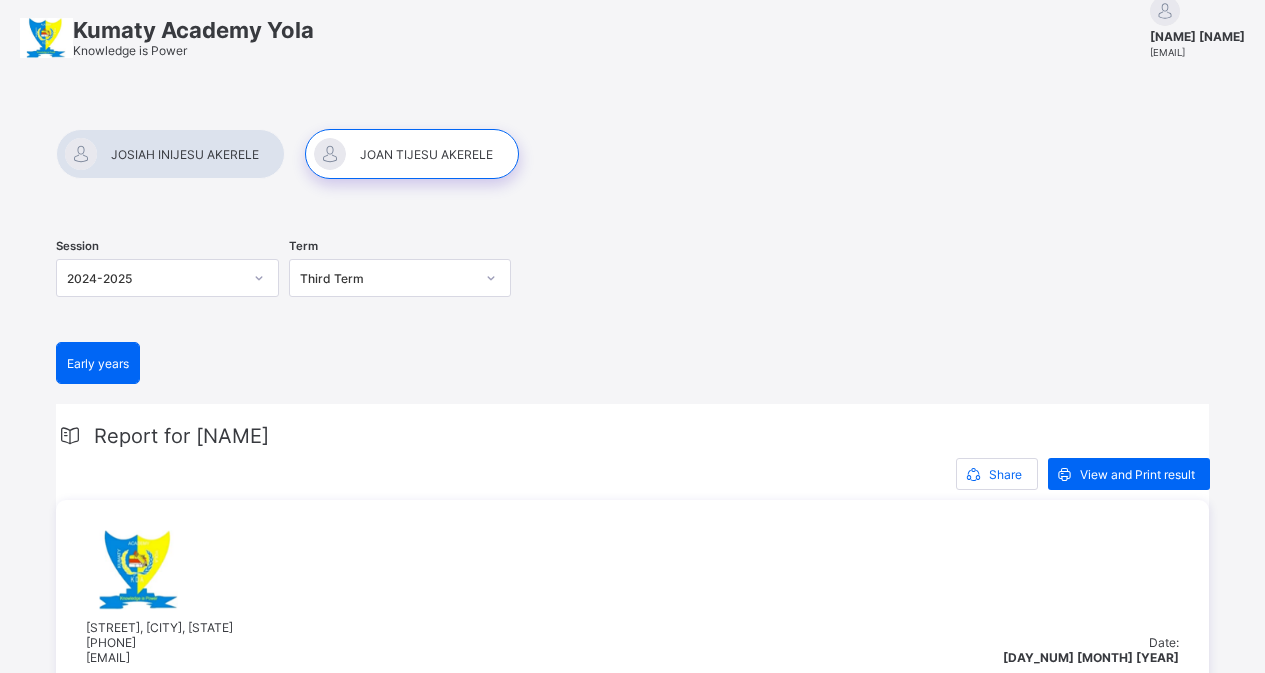 scroll, scrollTop: 0, scrollLeft: 0, axis: both 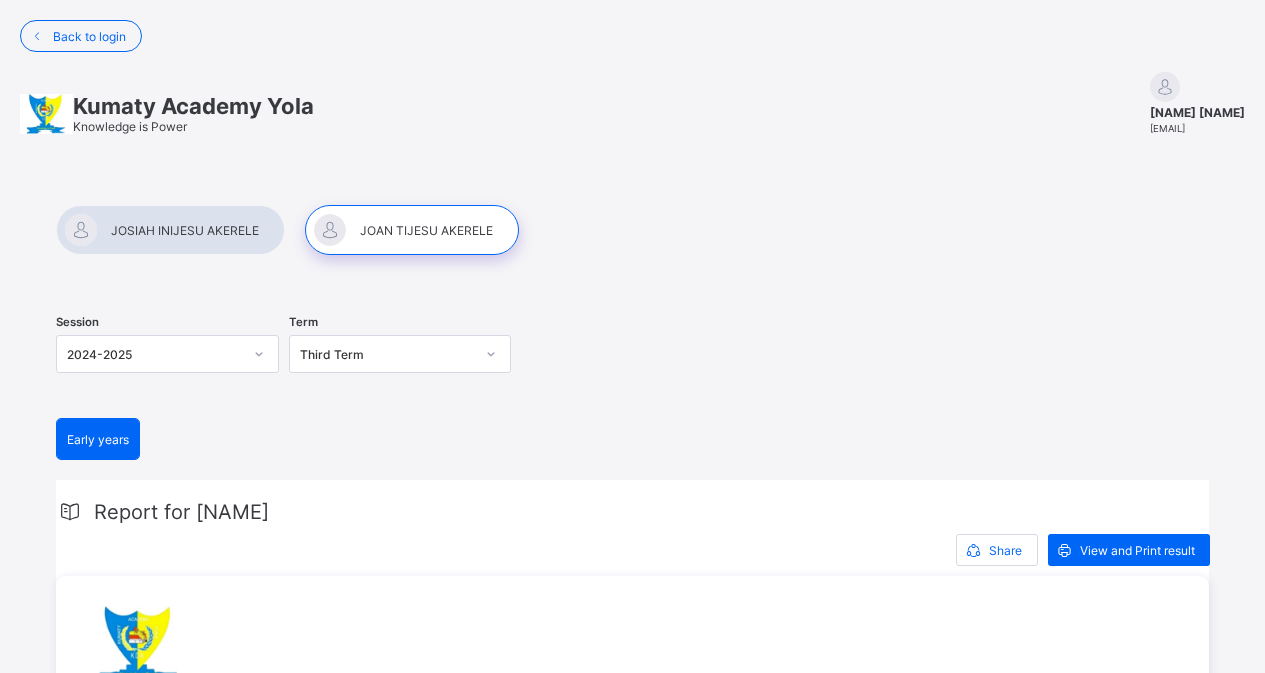 click at bounding box center (170, 230) 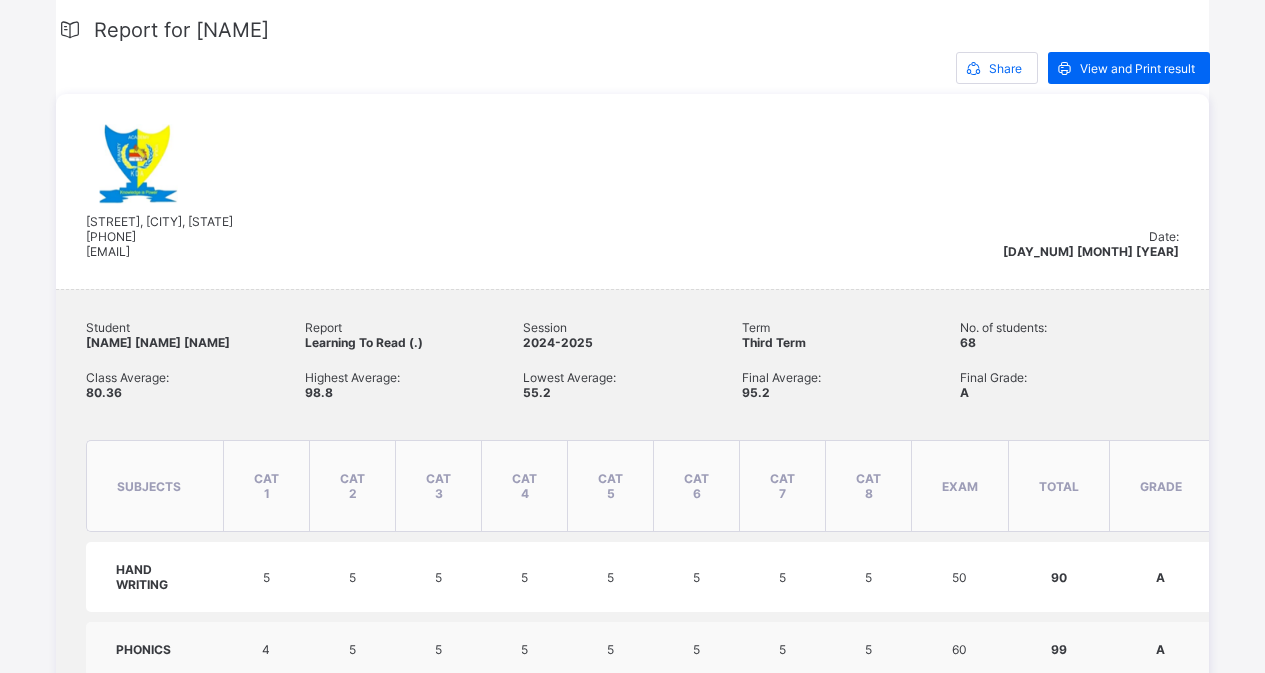 scroll, scrollTop: 0, scrollLeft: 0, axis: both 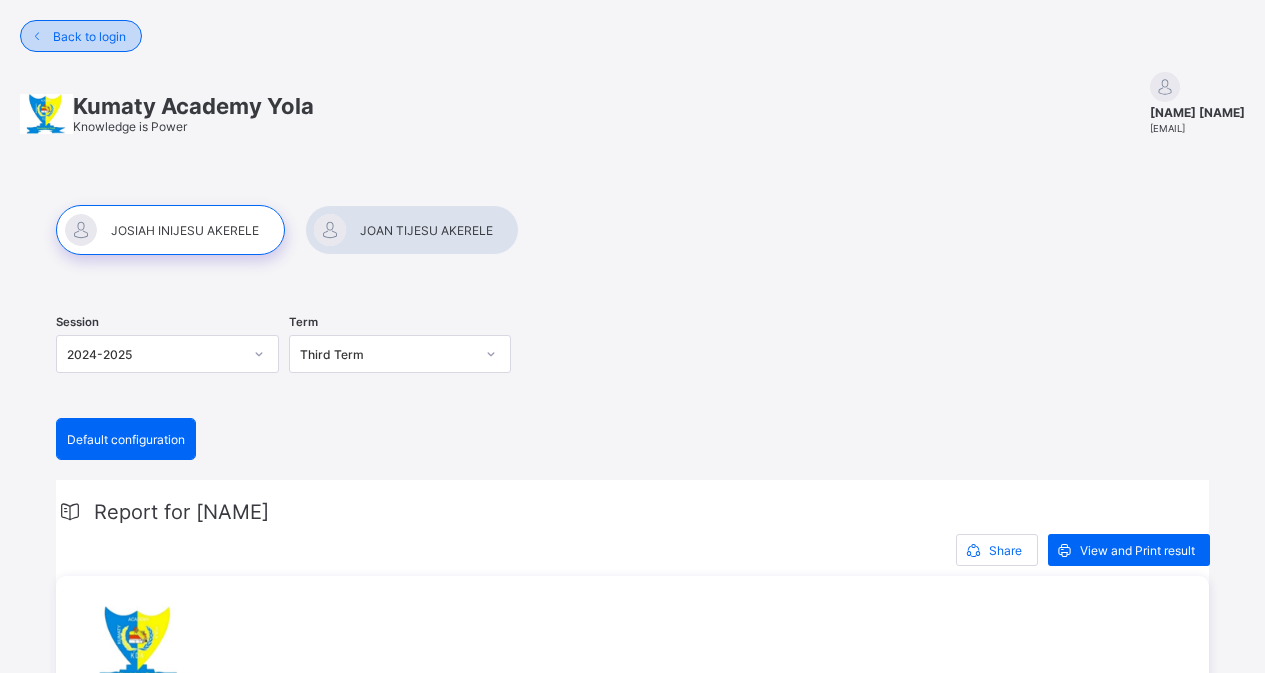 click on "Back to login" at bounding box center (89, 36) 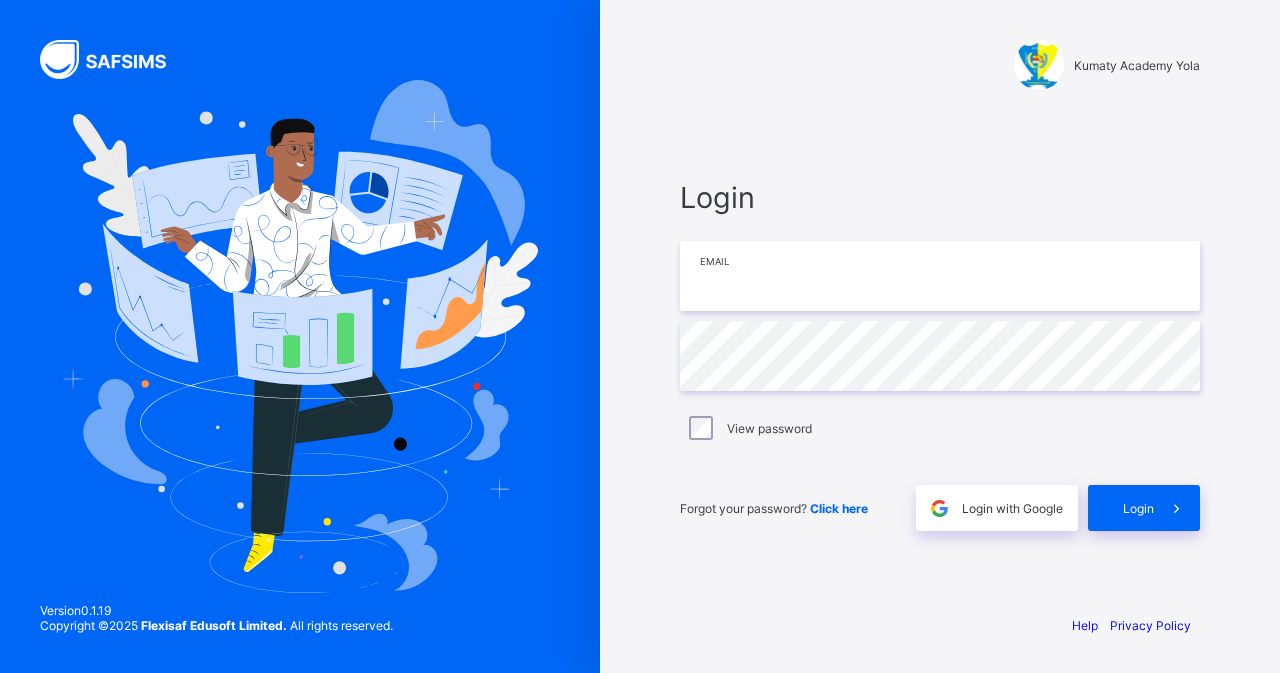 type on "**********" 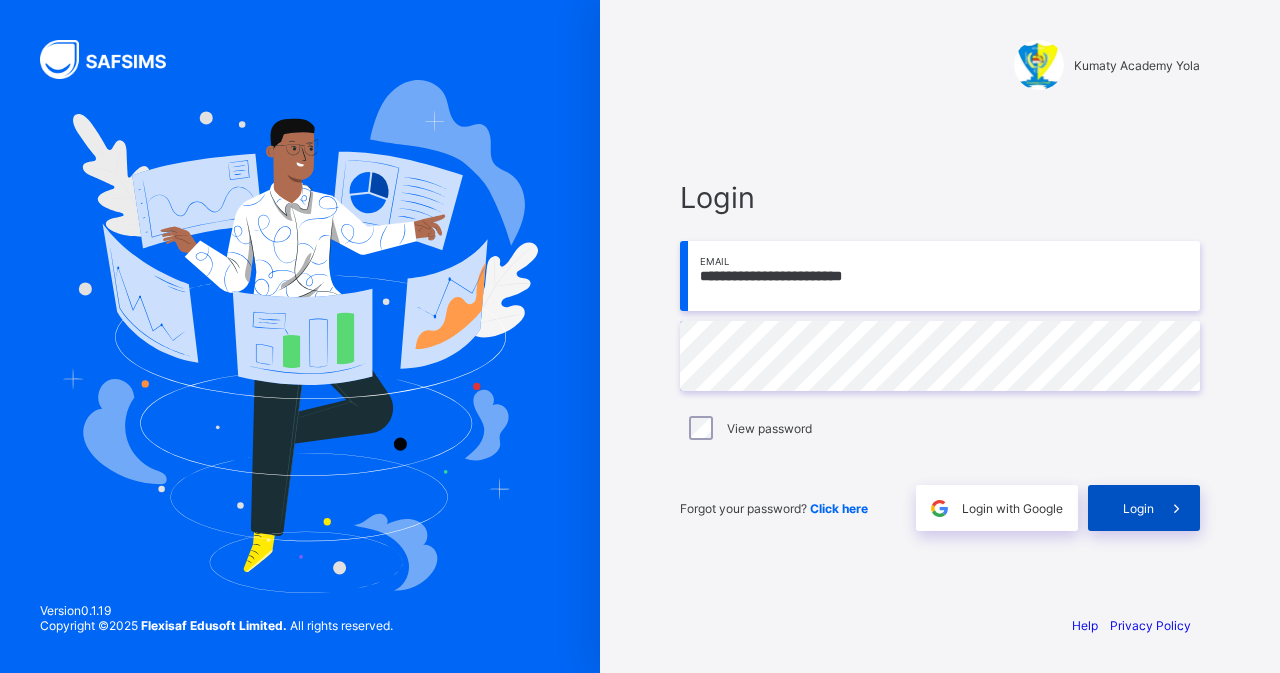 click on "Login" at bounding box center (1144, 508) 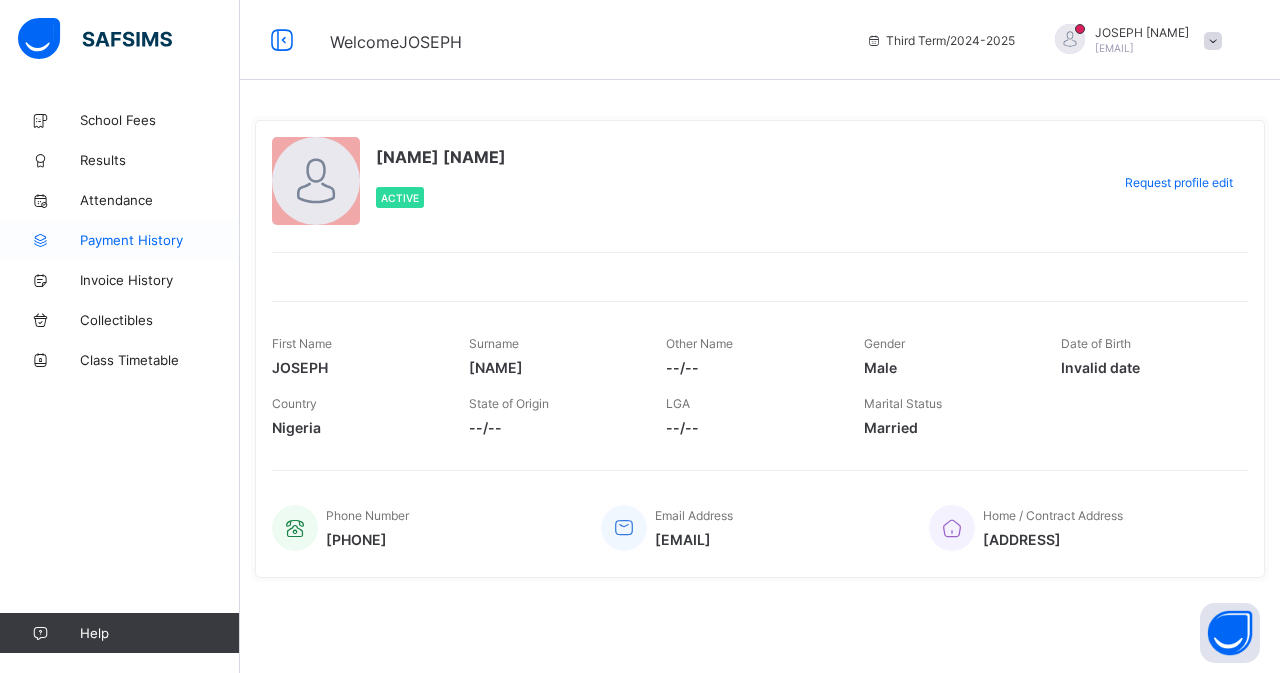 click on "Payment History" at bounding box center (160, 240) 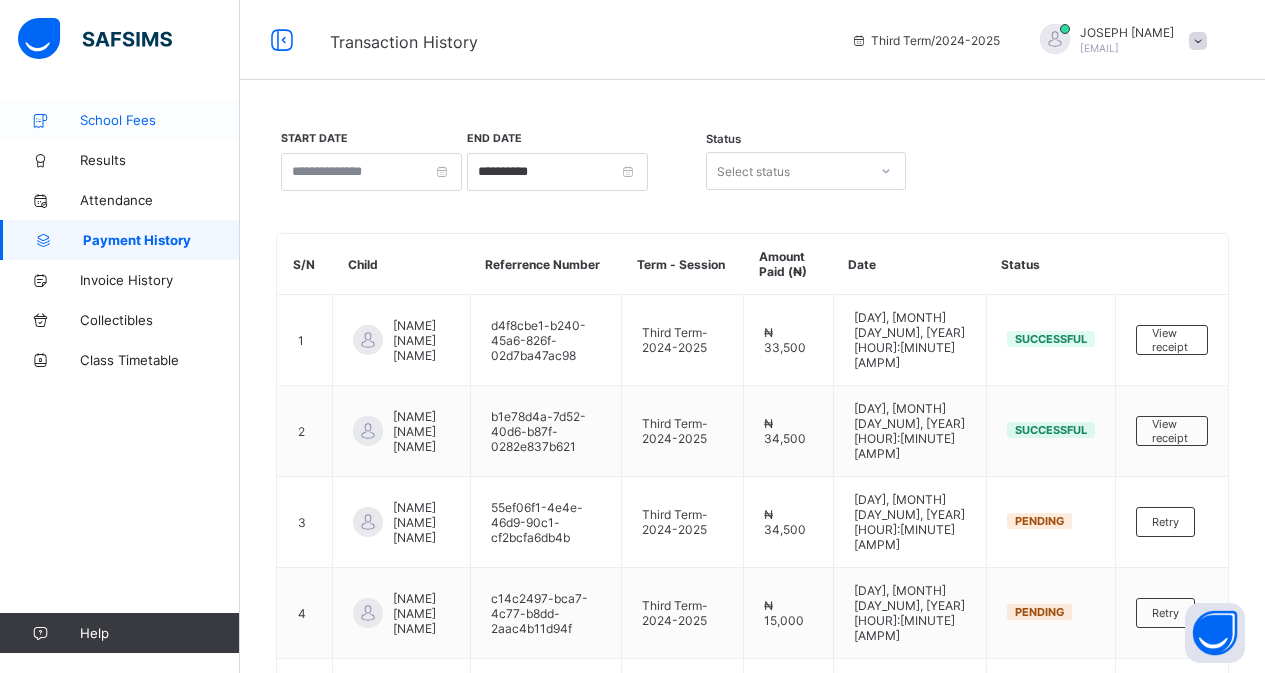 click on "School Fees" at bounding box center (120, 120) 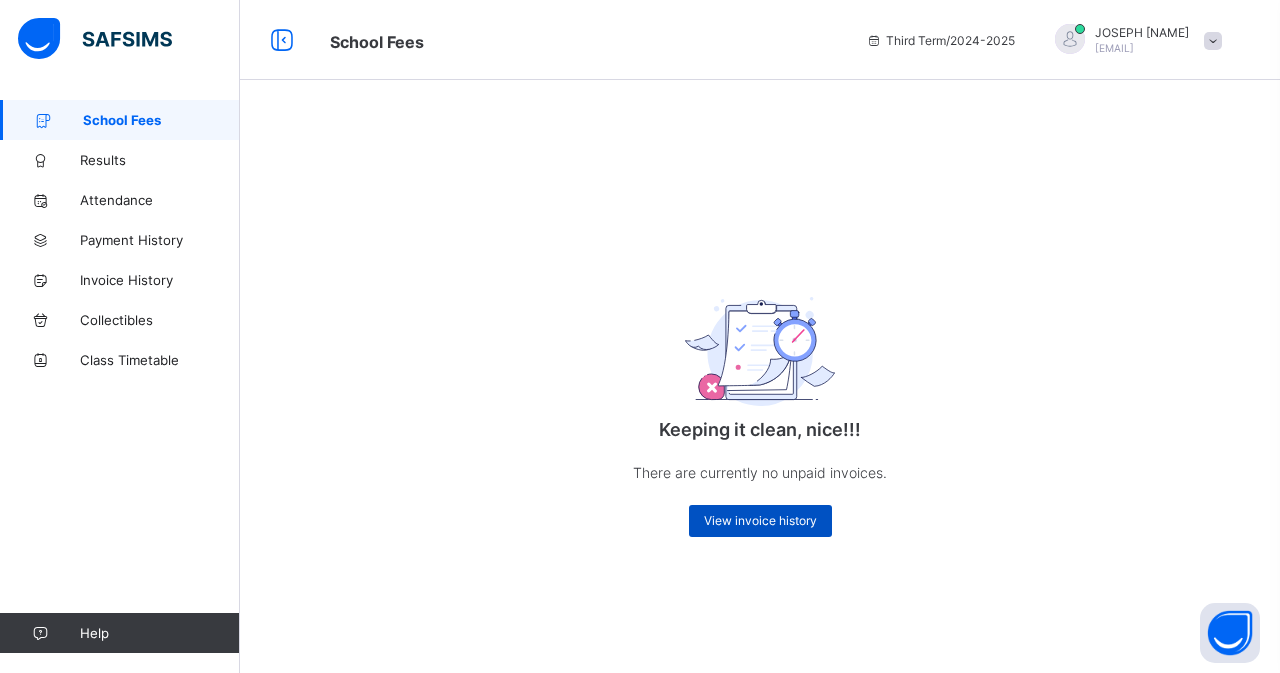 click on "View invoice history" at bounding box center (760, 520) 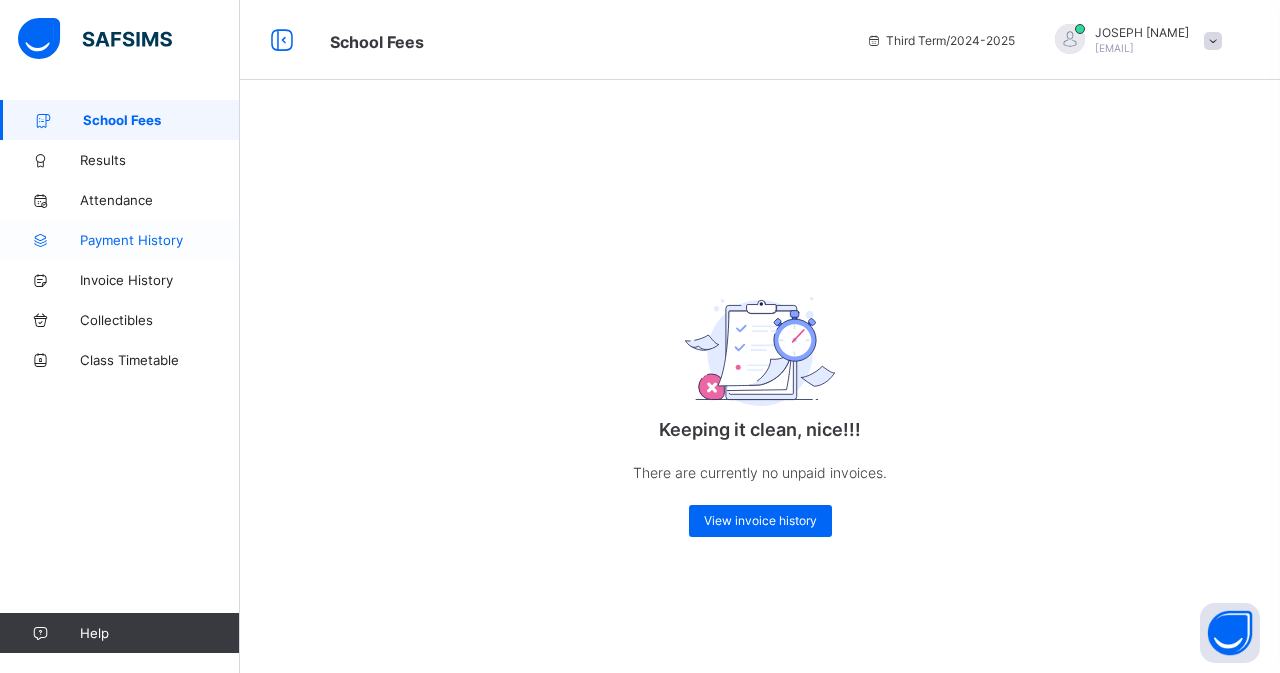 click on "Payment History" at bounding box center [120, 240] 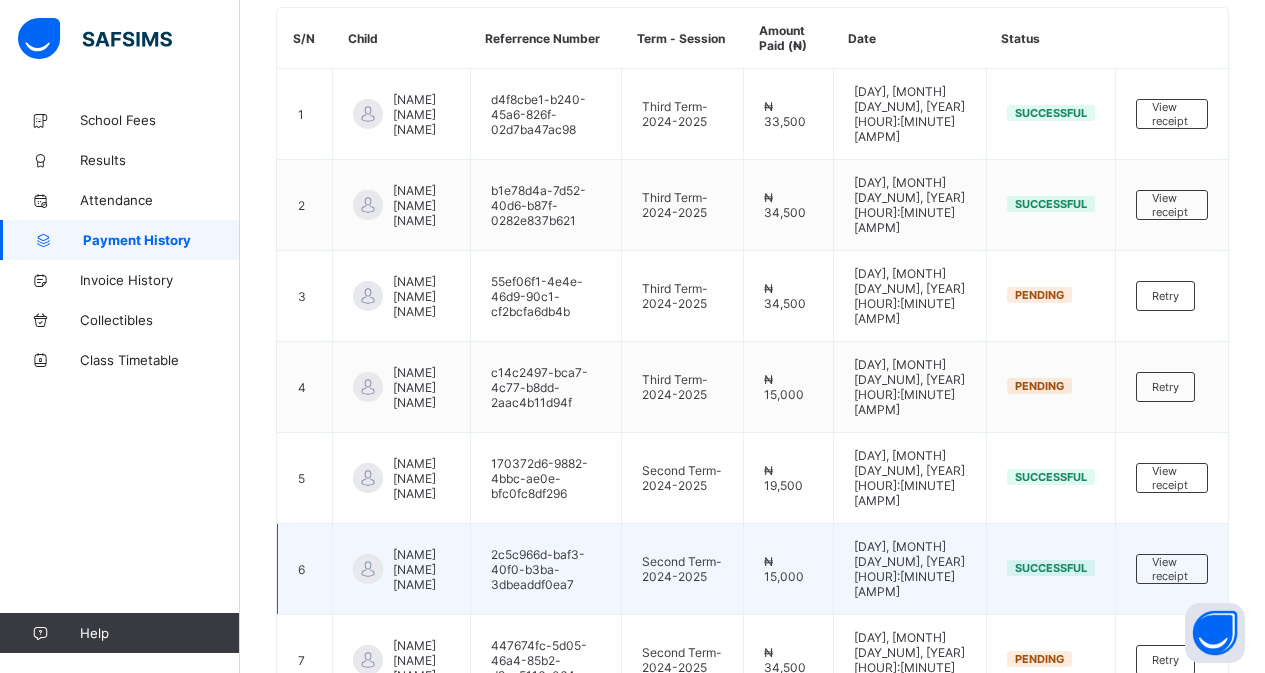 scroll, scrollTop: 0, scrollLeft: 0, axis: both 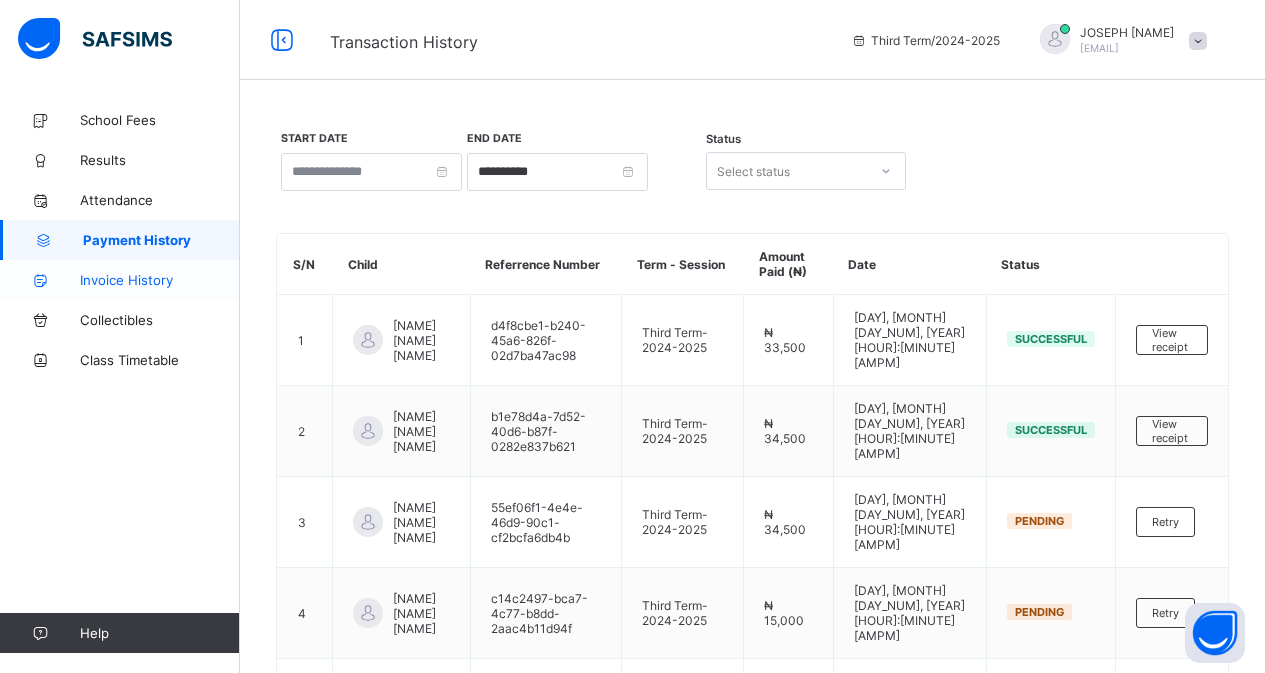 click on "Invoice History" at bounding box center [120, 280] 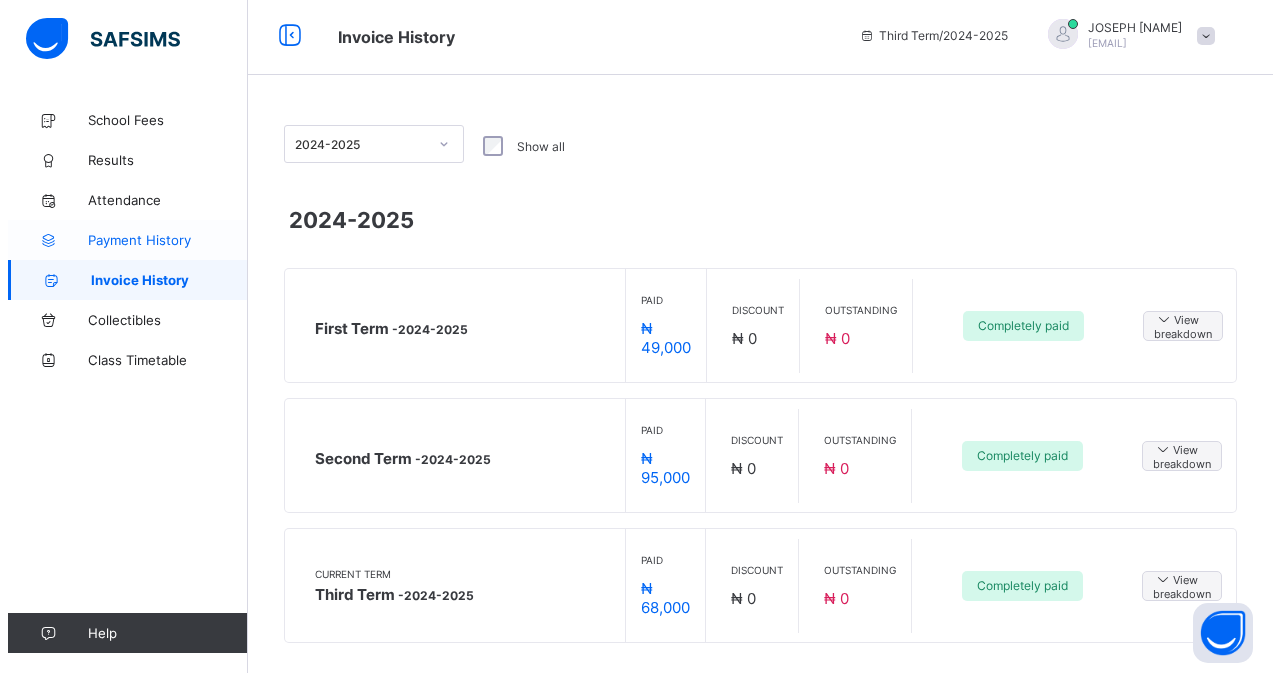 scroll, scrollTop: 0, scrollLeft: 0, axis: both 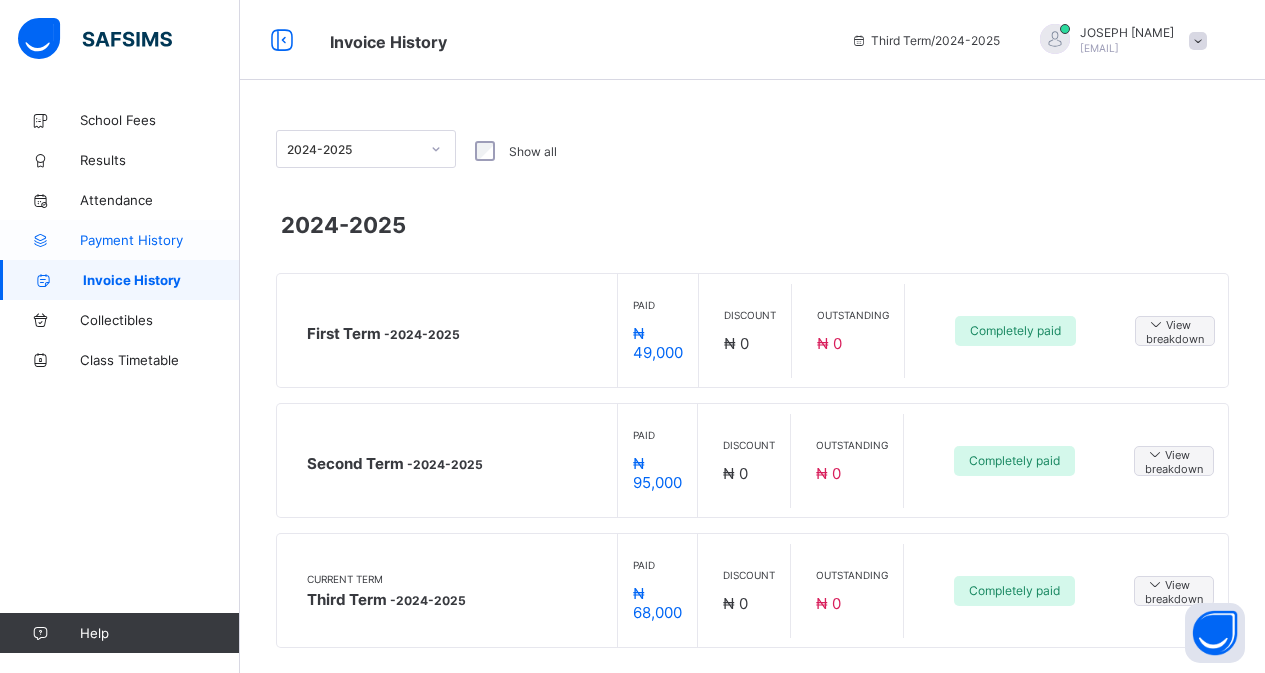 click on "Payment History" at bounding box center (160, 240) 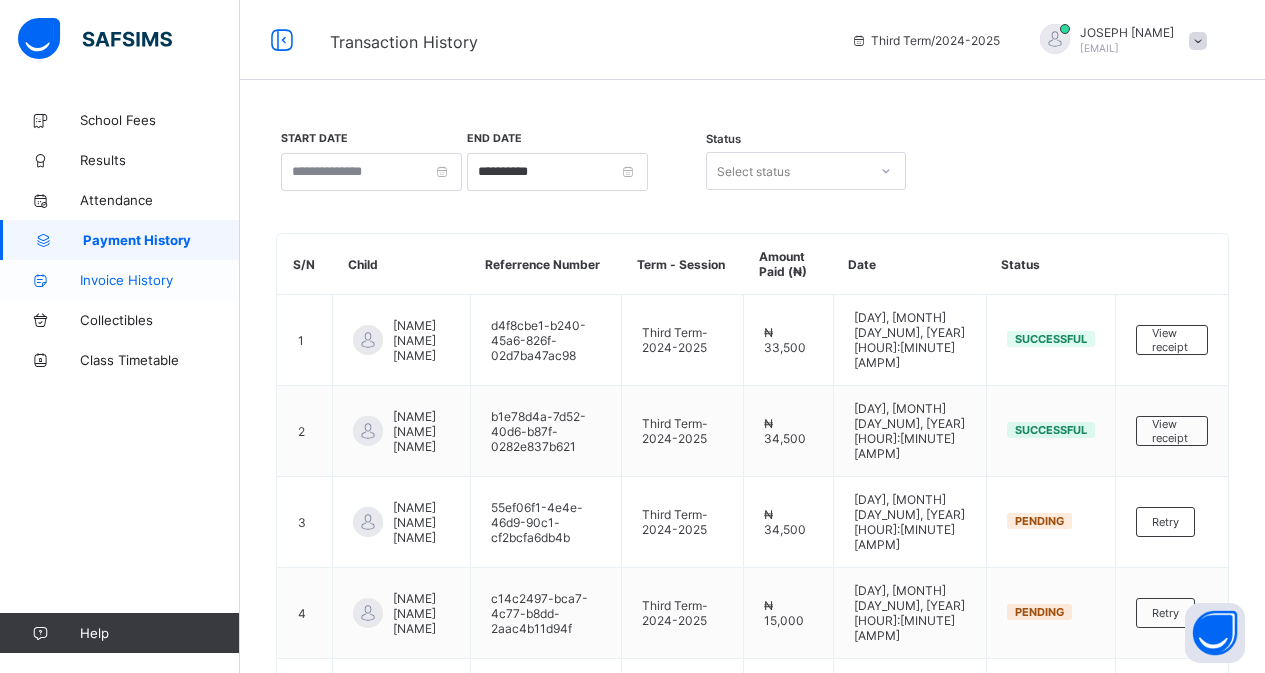 click on "Invoice History" at bounding box center (160, 280) 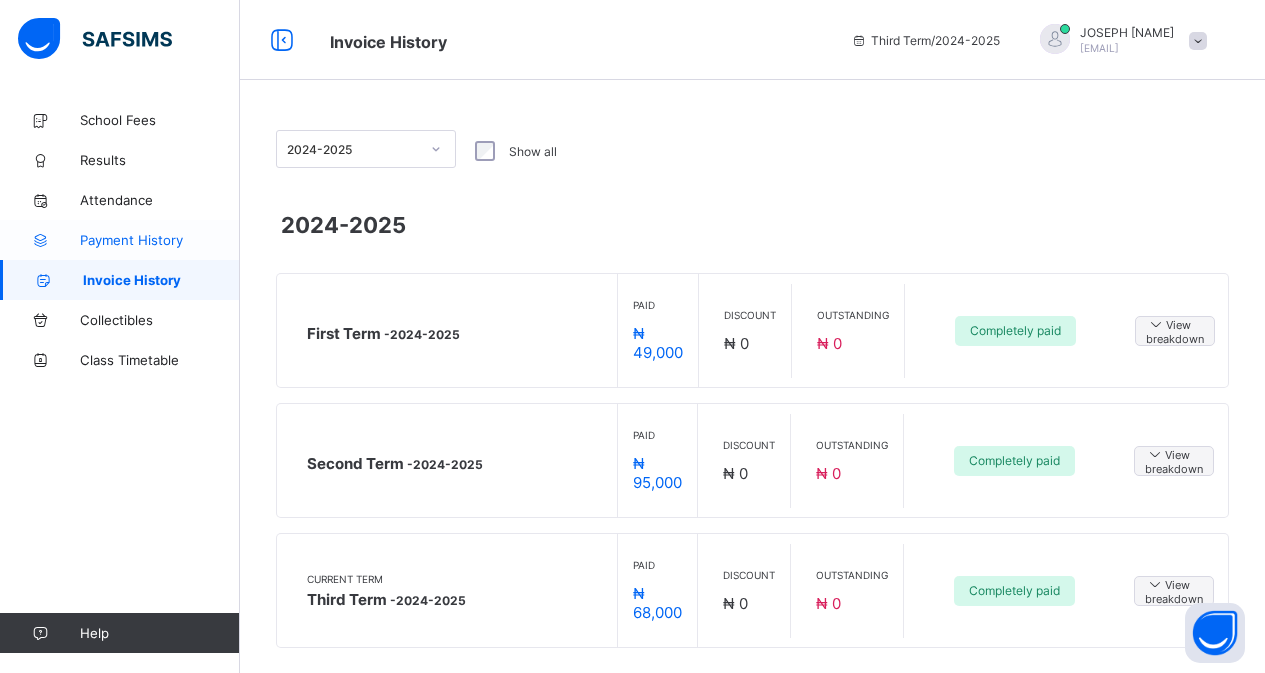 click on "Payment History" at bounding box center (160, 240) 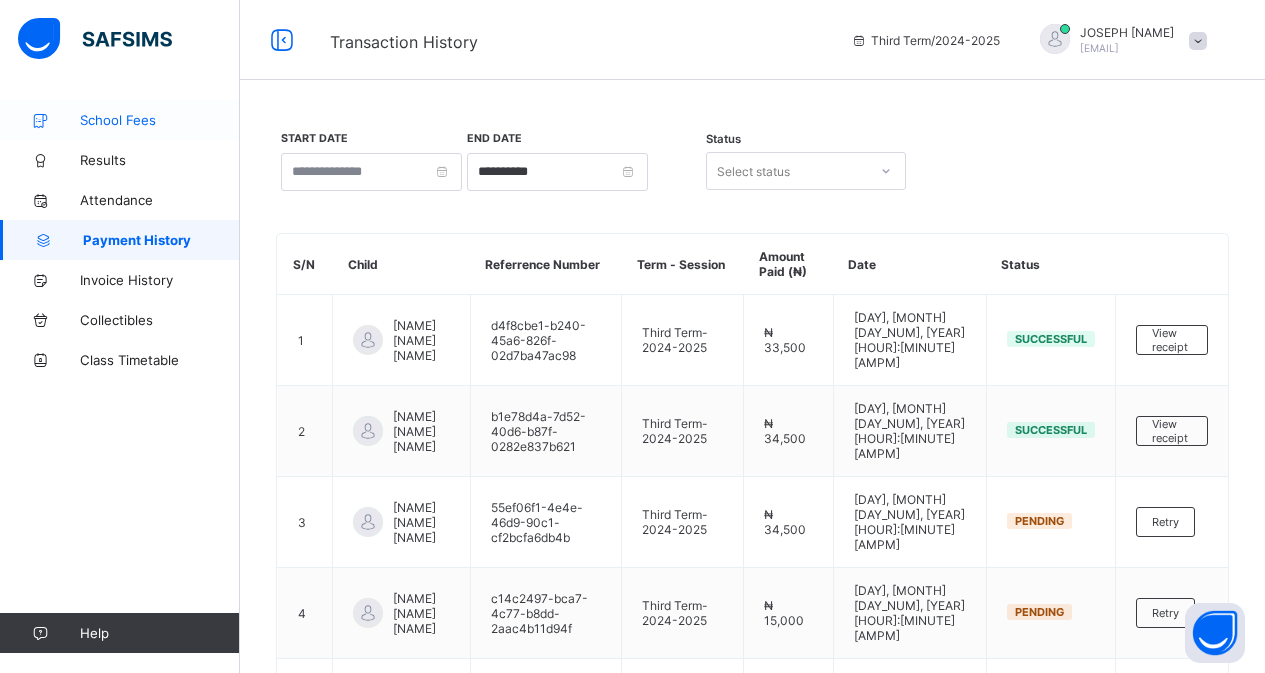 click on "School Fees" at bounding box center [160, 120] 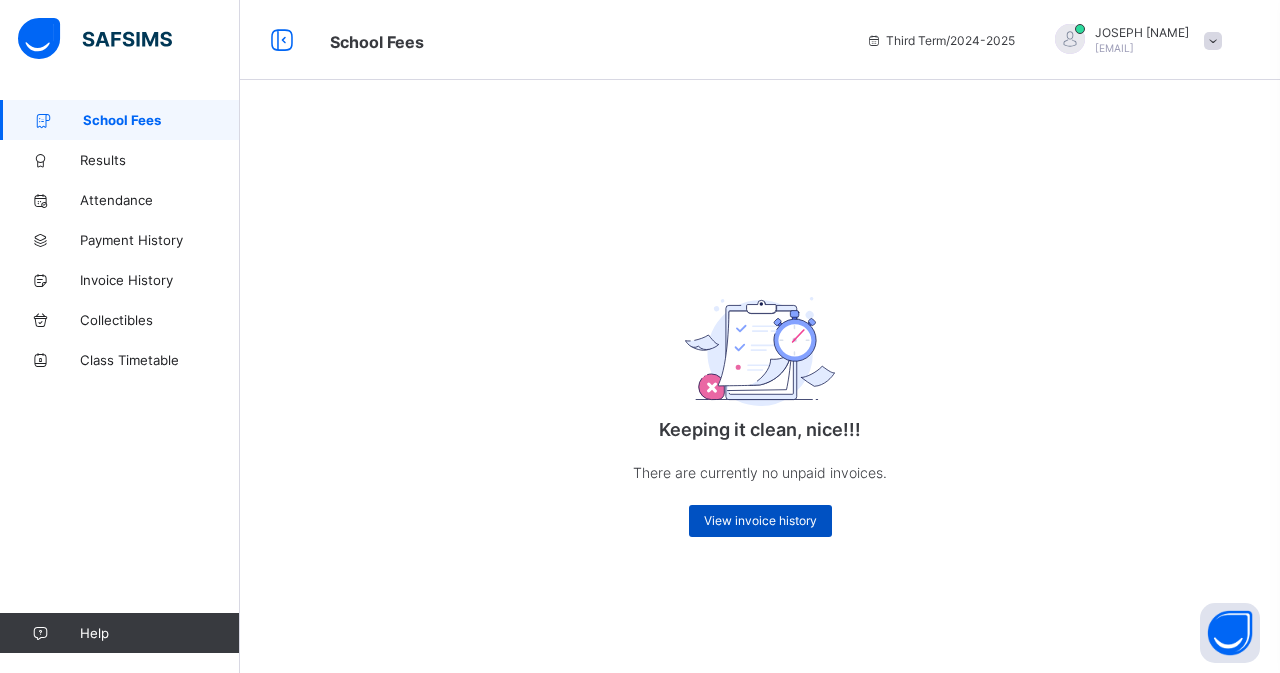 click on "View invoice history" at bounding box center (760, 520) 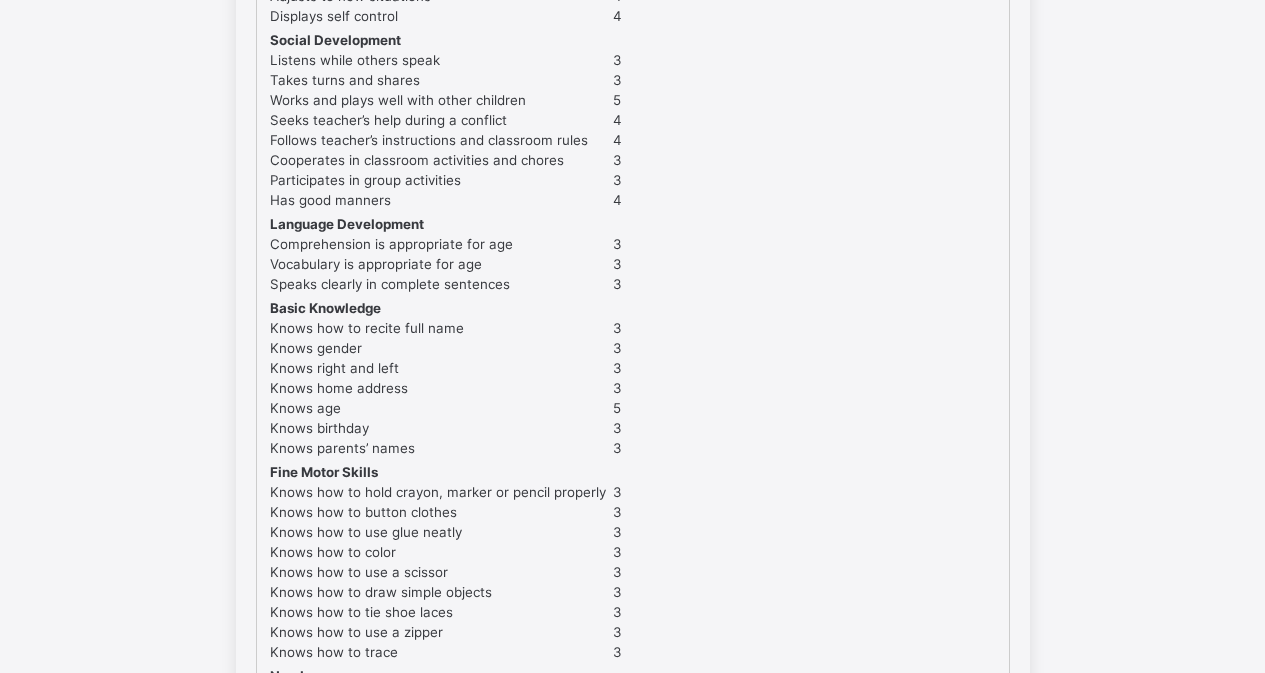 scroll, scrollTop: 0, scrollLeft: 0, axis: both 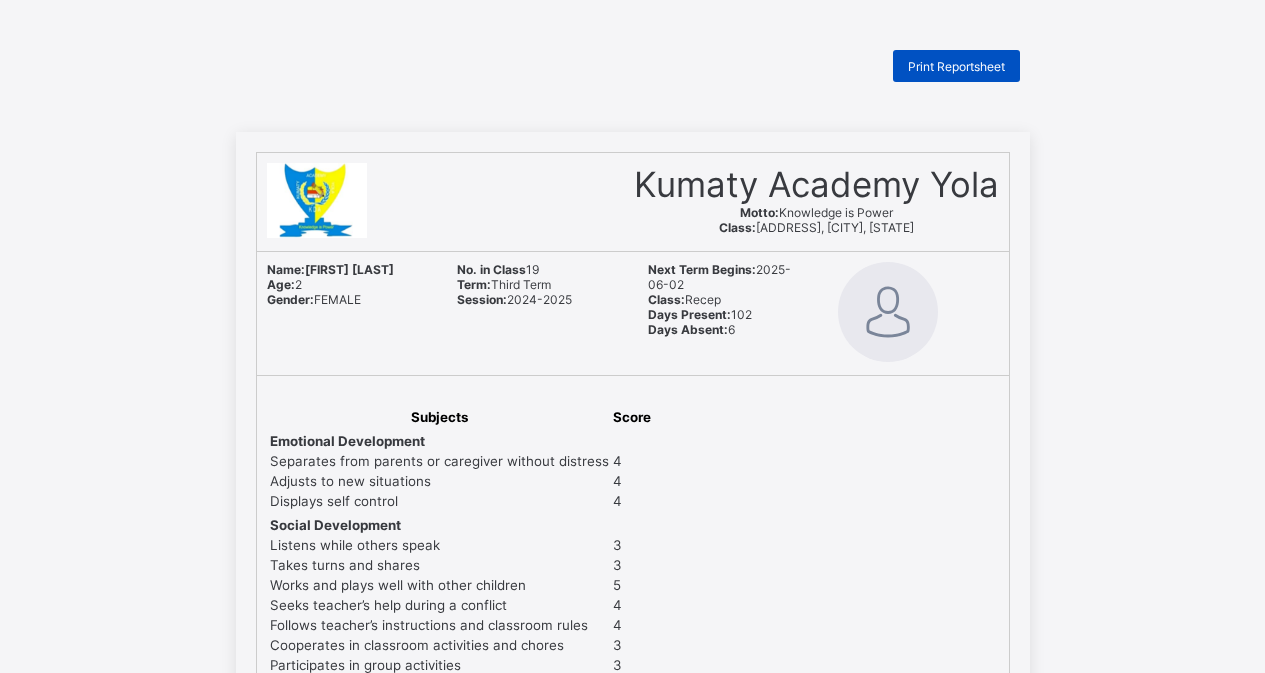 click on "Print Reportsheet" at bounding box center (956, 66) 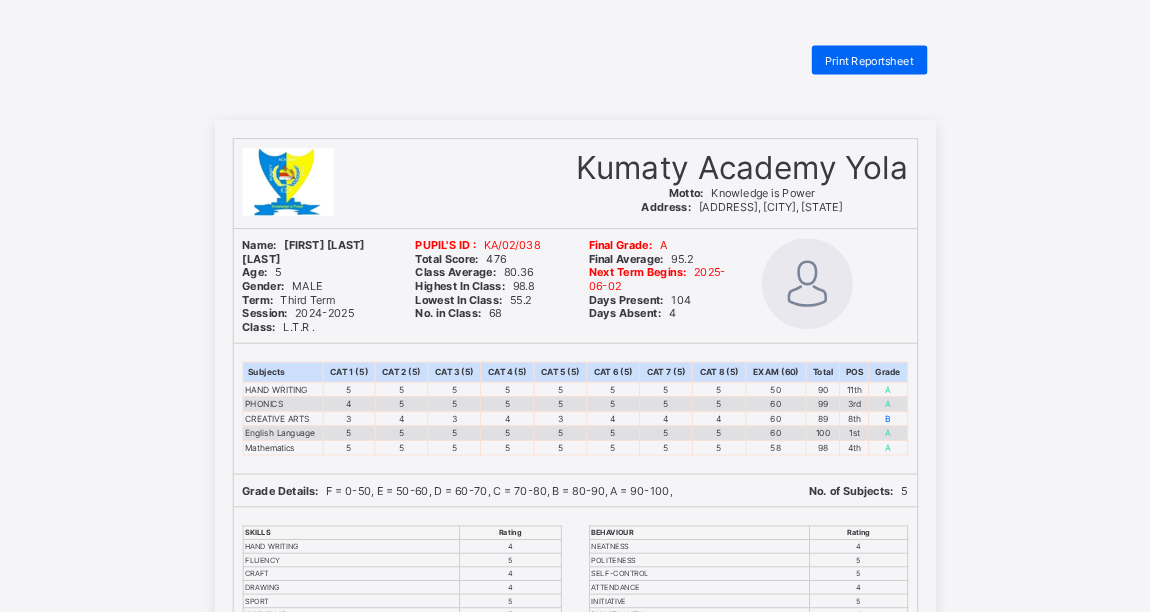 scroll, scrollTop: 0, scrollLeft: 0, axis: both 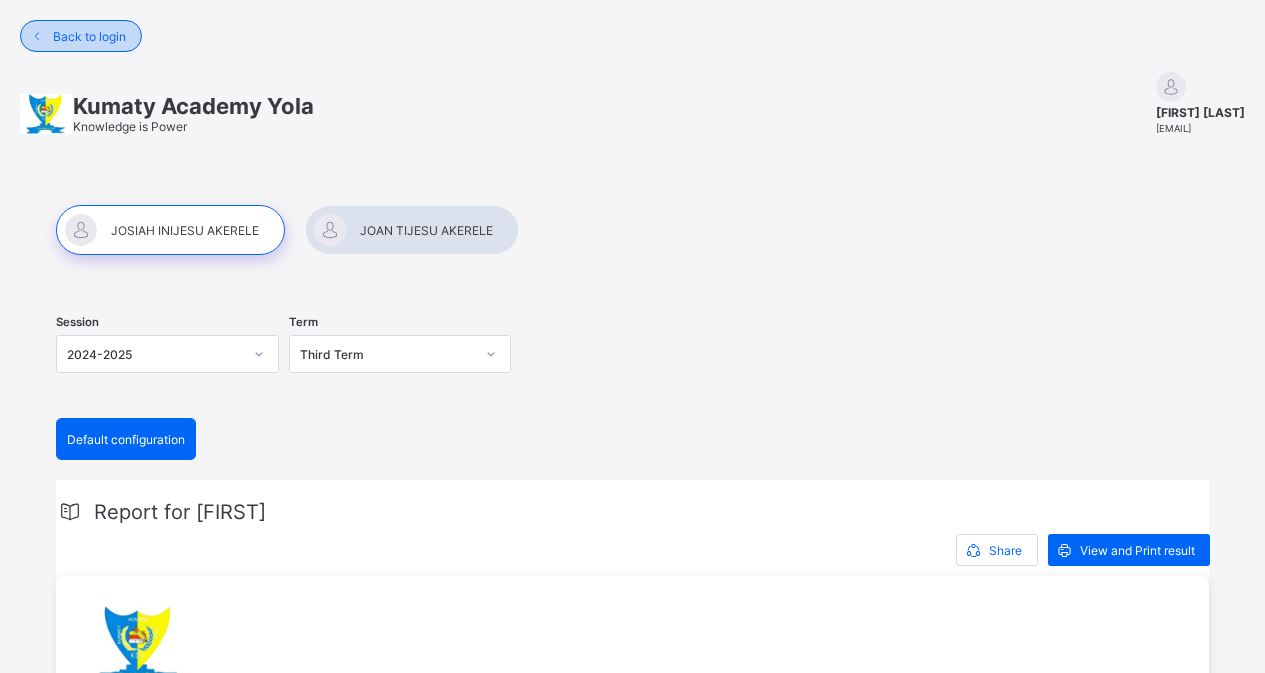 click at bounding box center [37, 36] 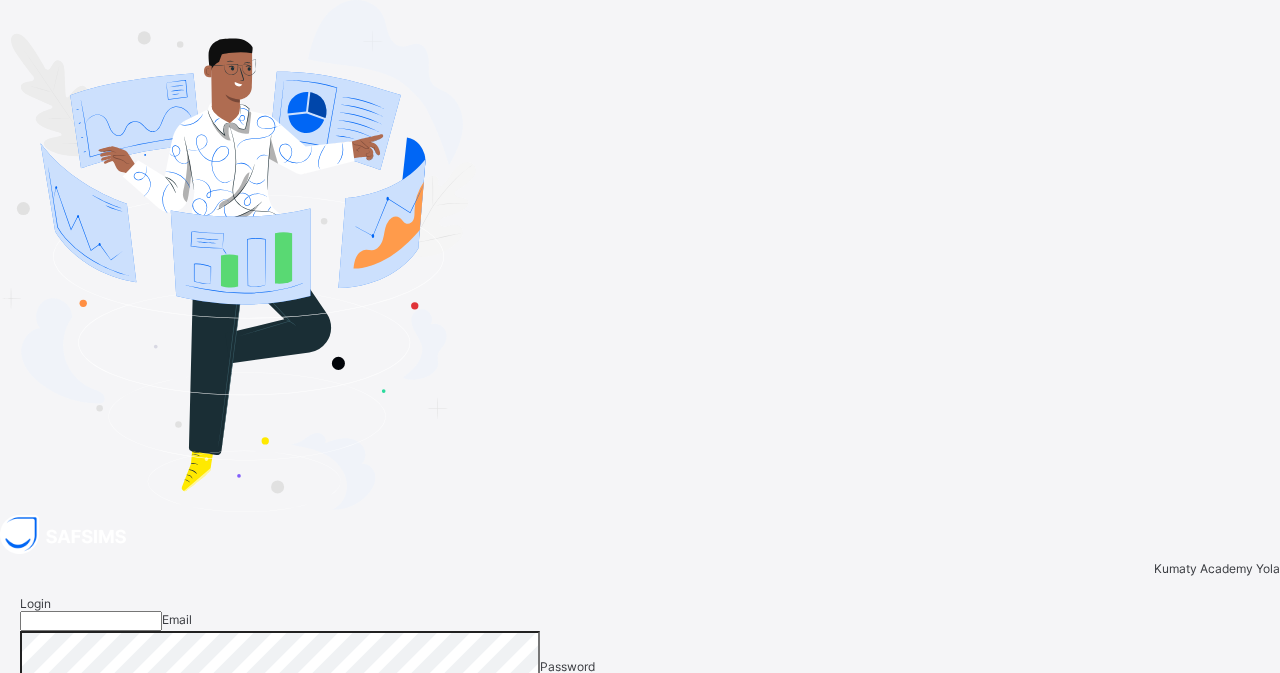 type on "**********" 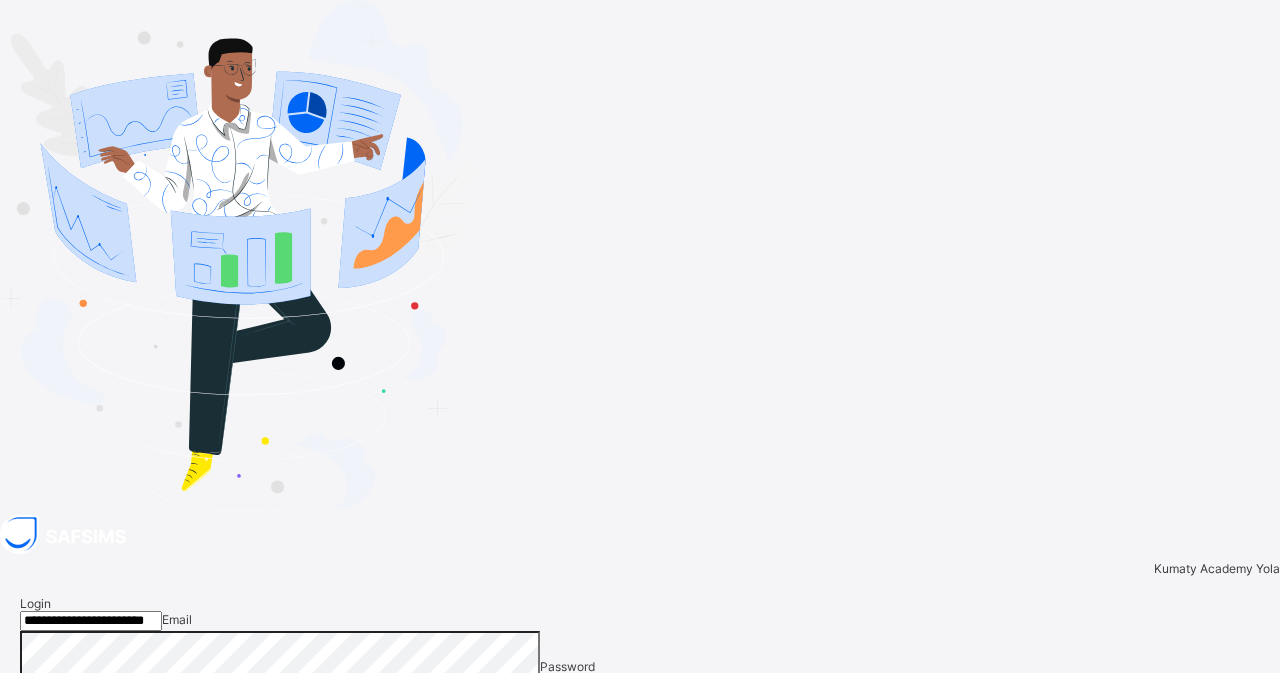 click on "Login" at bounding box center (1236, 790) 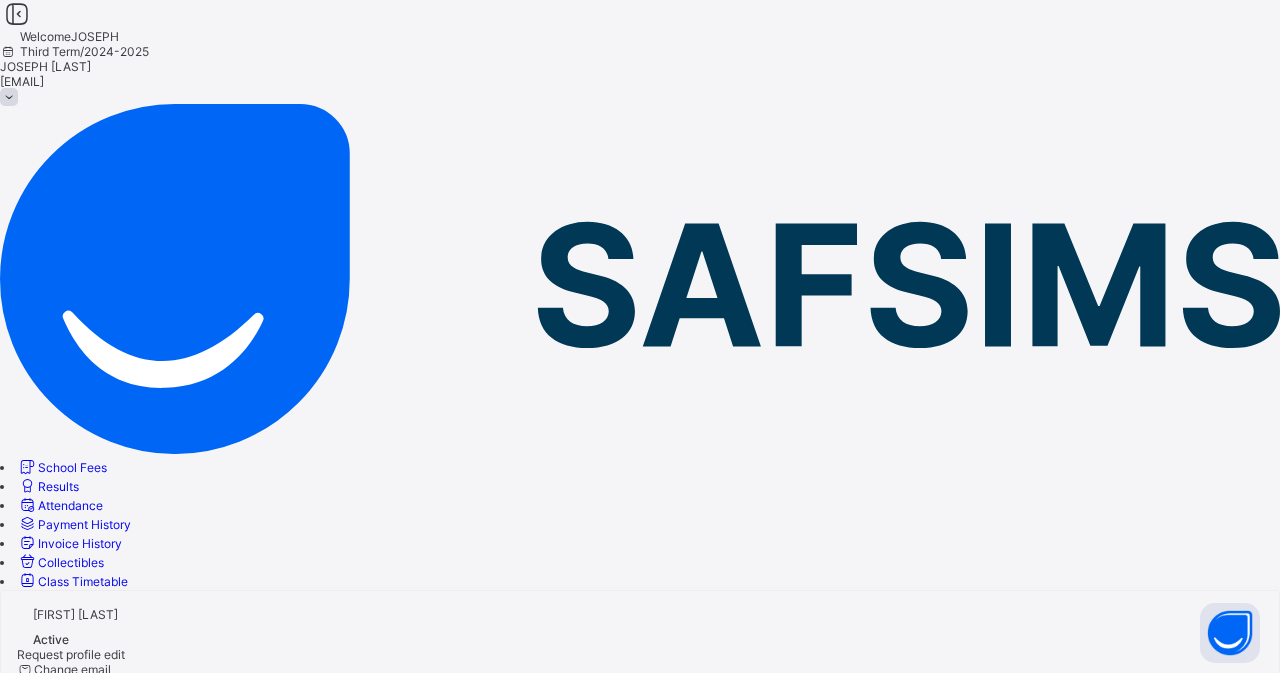 click on "School Fees" at bounding box center [62, 467] 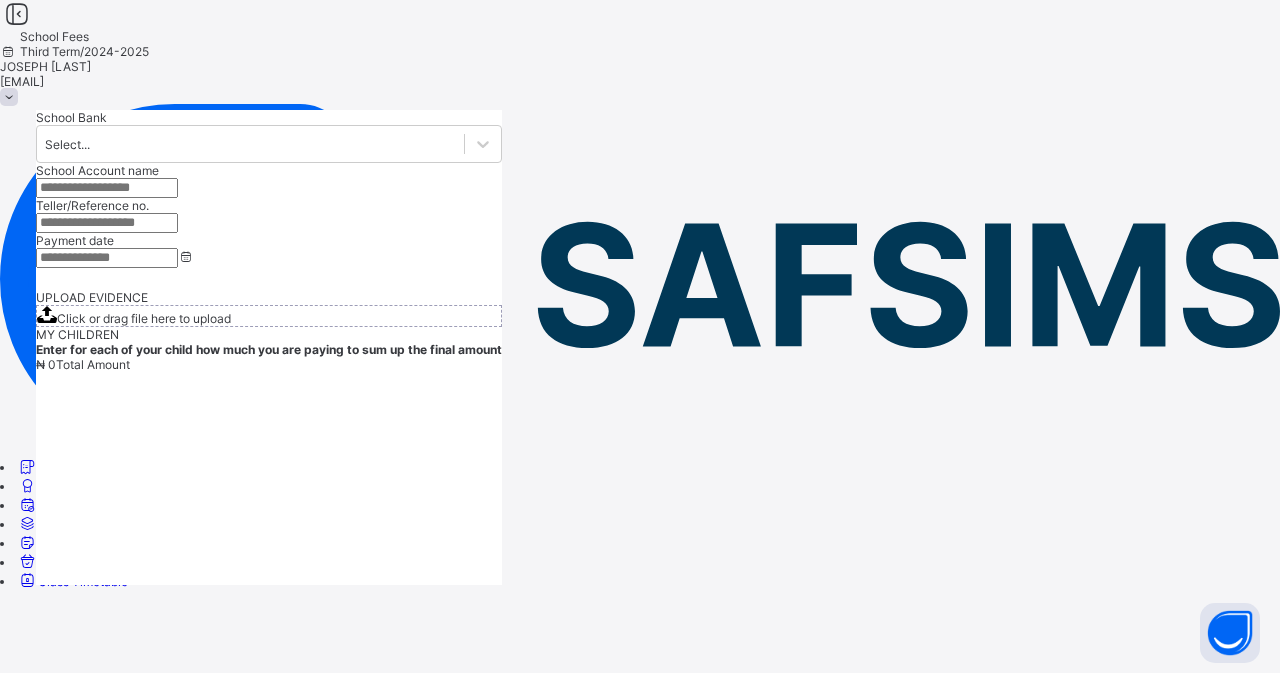 click on "Results" at bounding box center (48, 486) 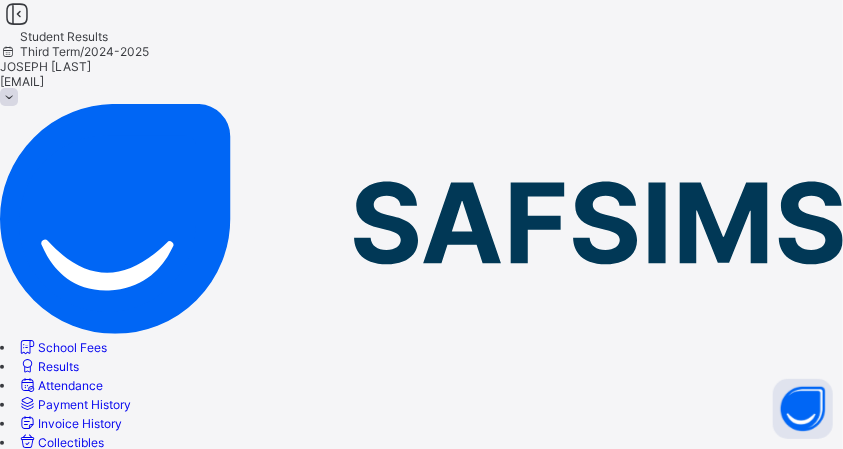click at bounding box center (421, 525) 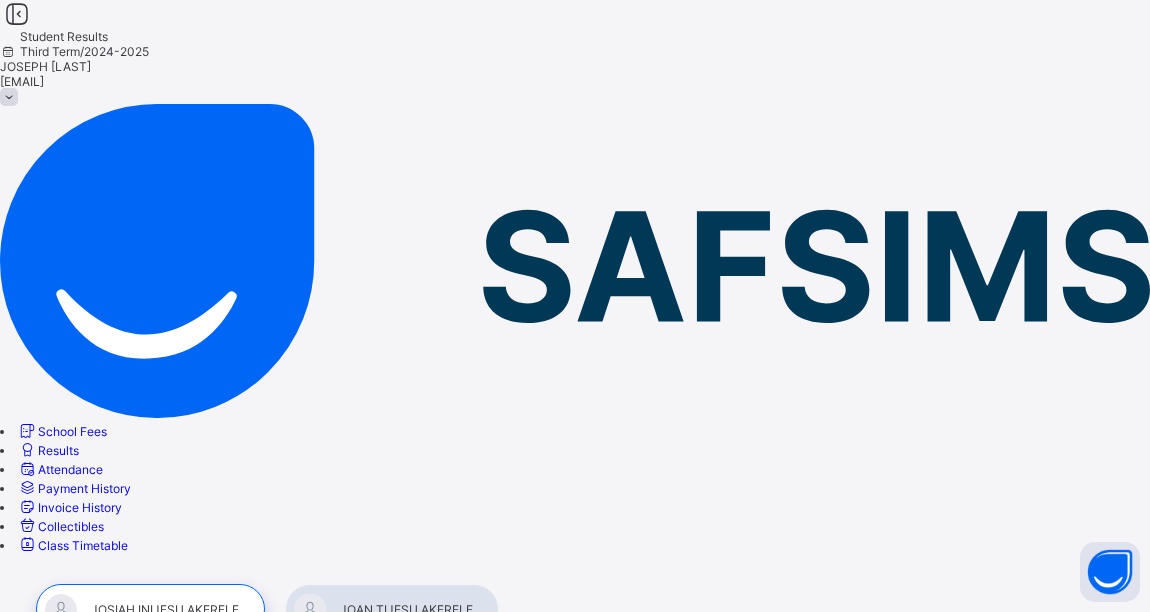 click at bounding box center [392, 609] 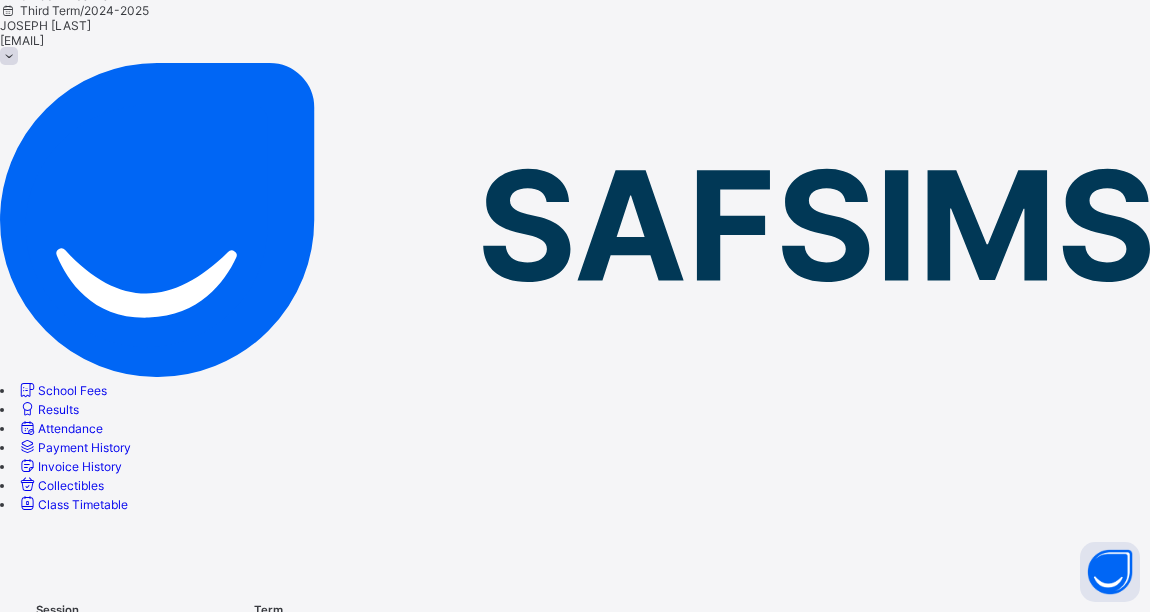 scroll, scrollTop: 0, scrollLeft: 0, axis: both 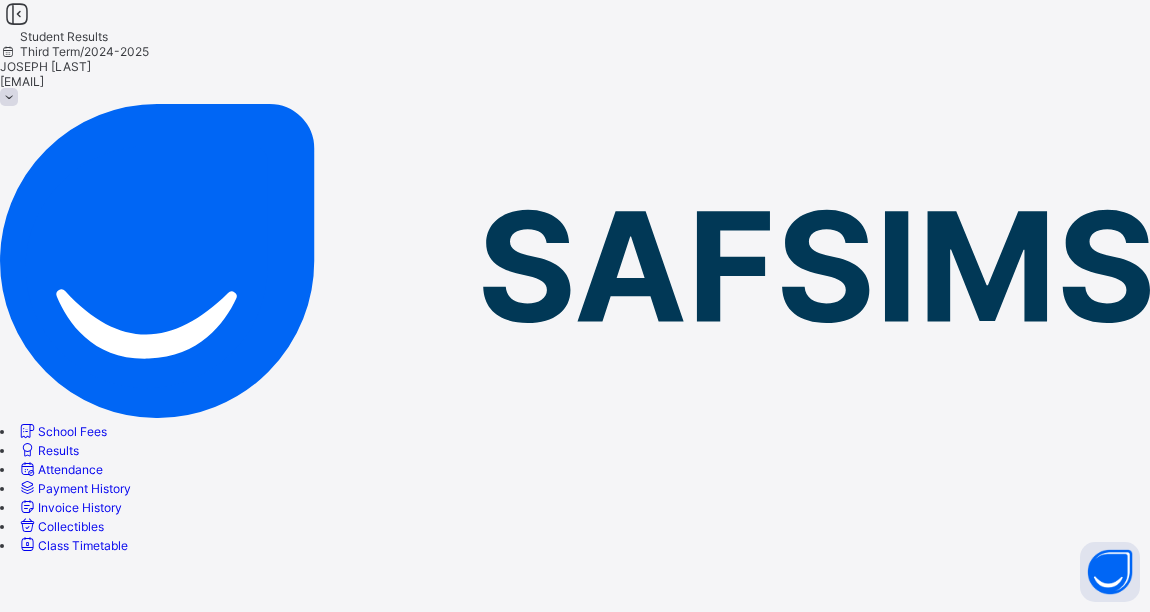click on "Payment History" at bounding box center [74, 488] 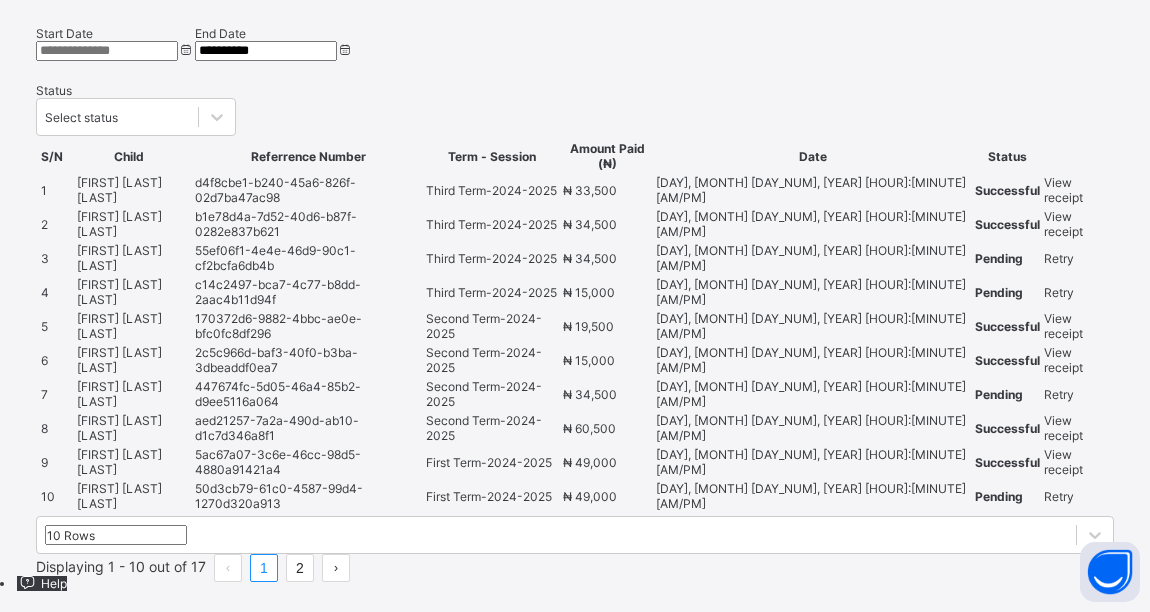 scroll, scrollTop: 837, scrollLeft: 0, axis: vertical 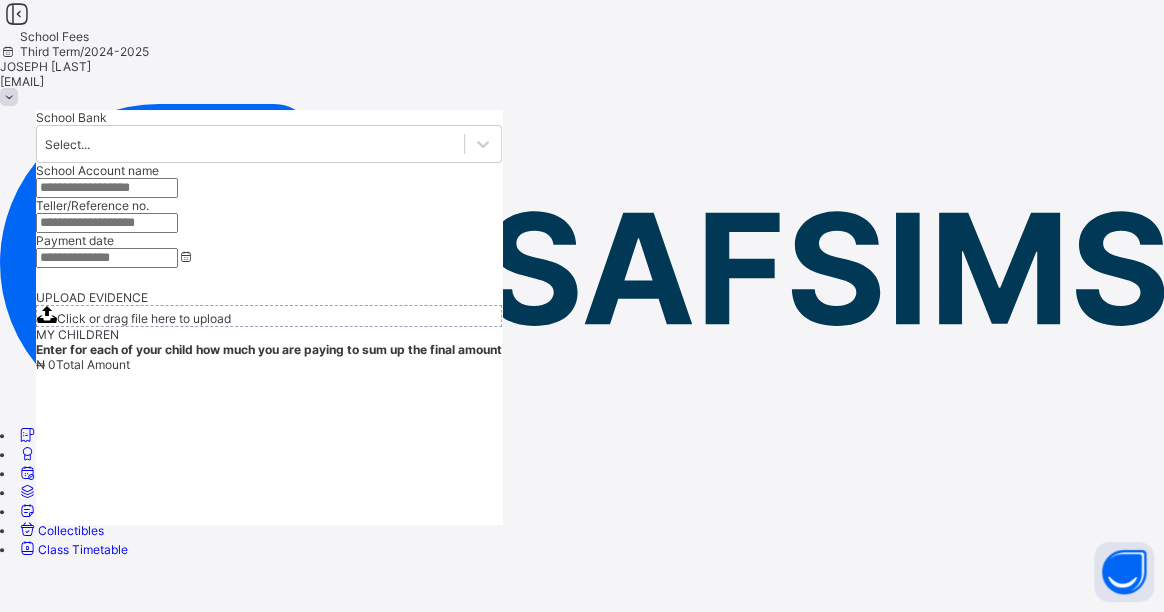 click on "Attendance" at bounding box center [60, 473] 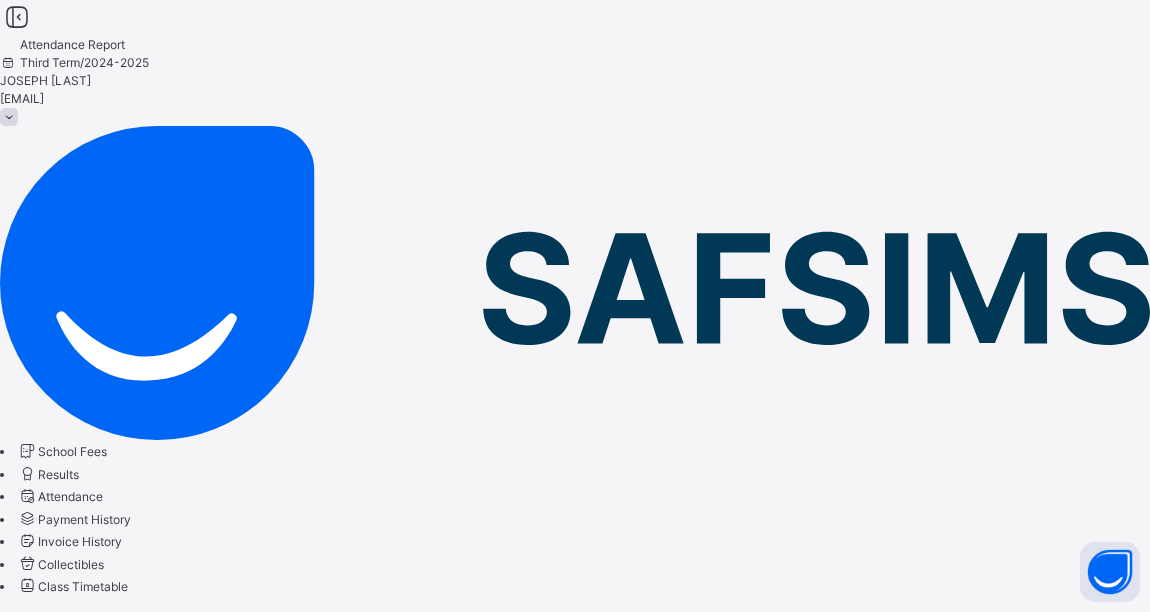 select on "****" 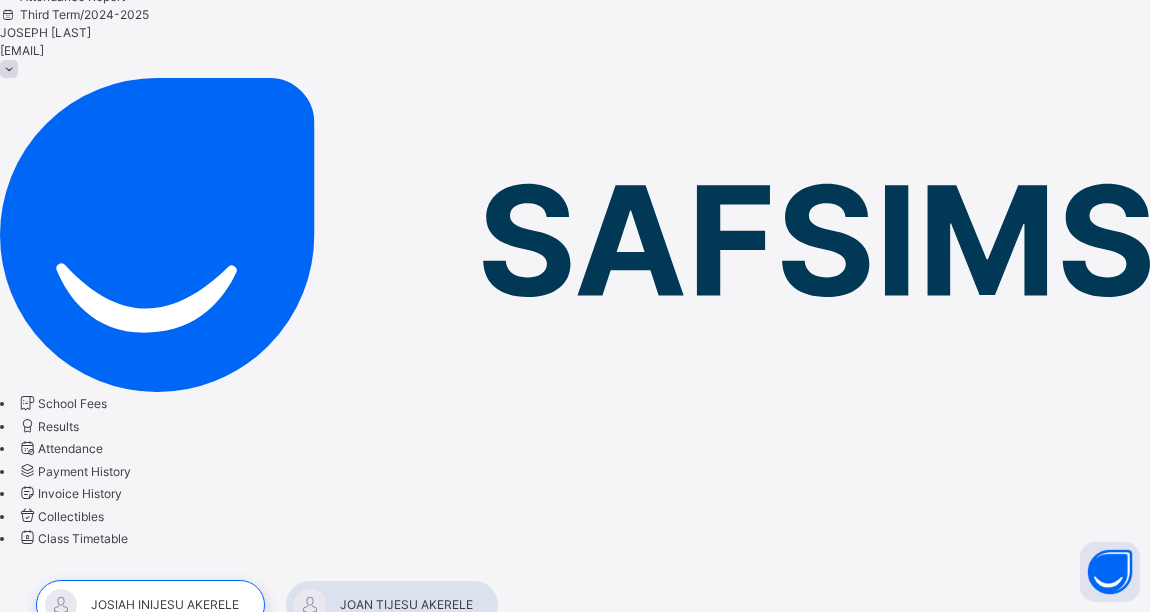 scroll, scrollTop: 181, scrollLeft: 0, axis: vertical 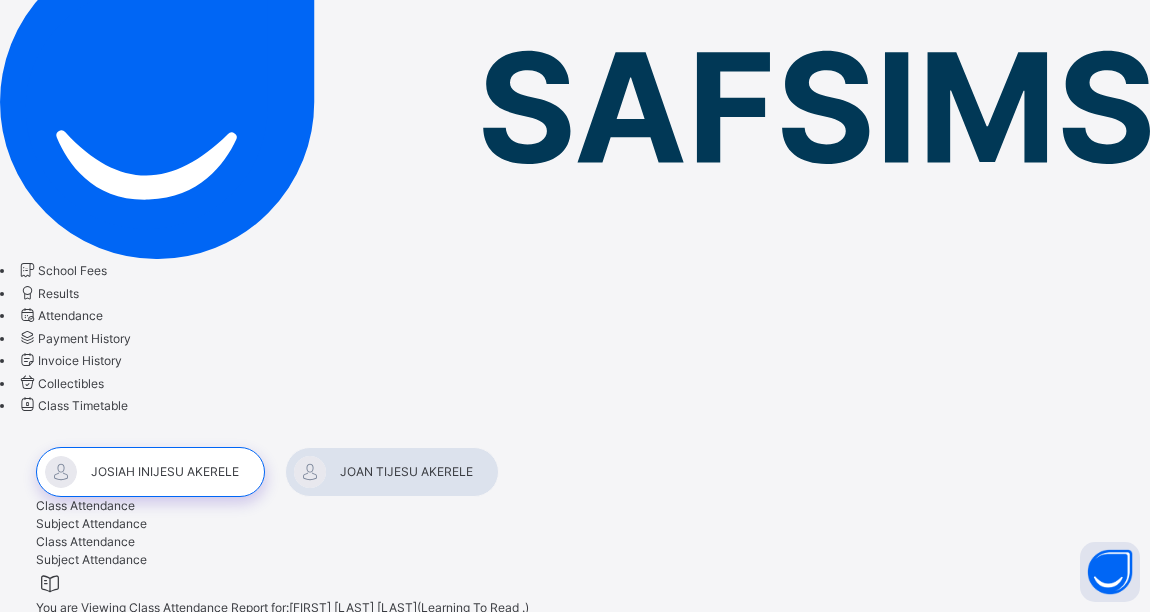 click on "Results" at bounding box center [58, 293] 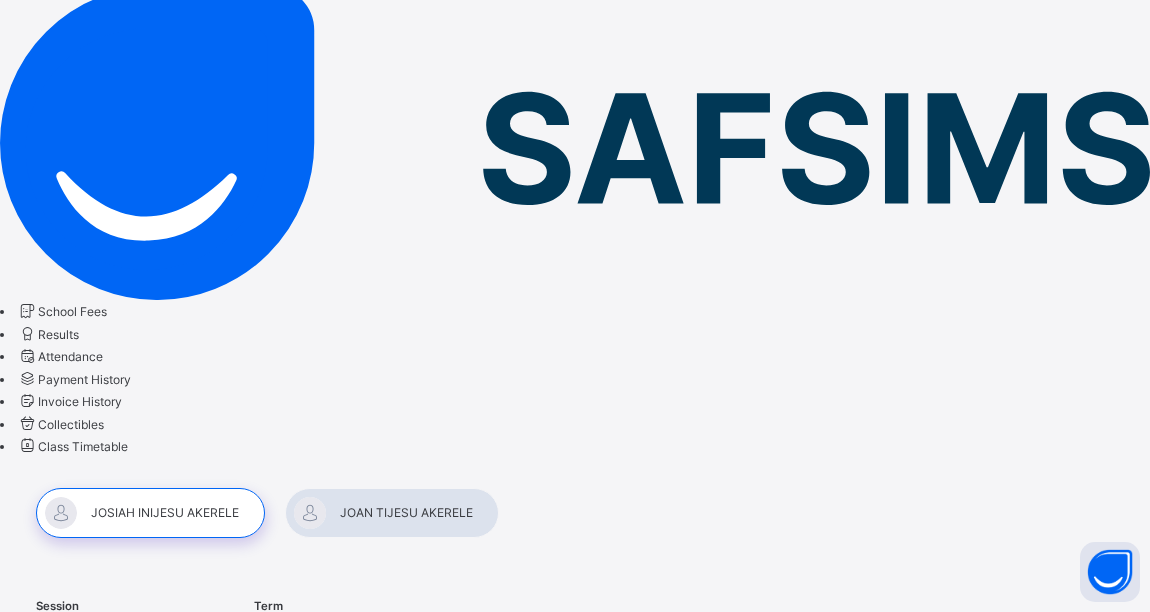 scroll, scrollTop: 181, scrollLeft: 0, axis: vertical 